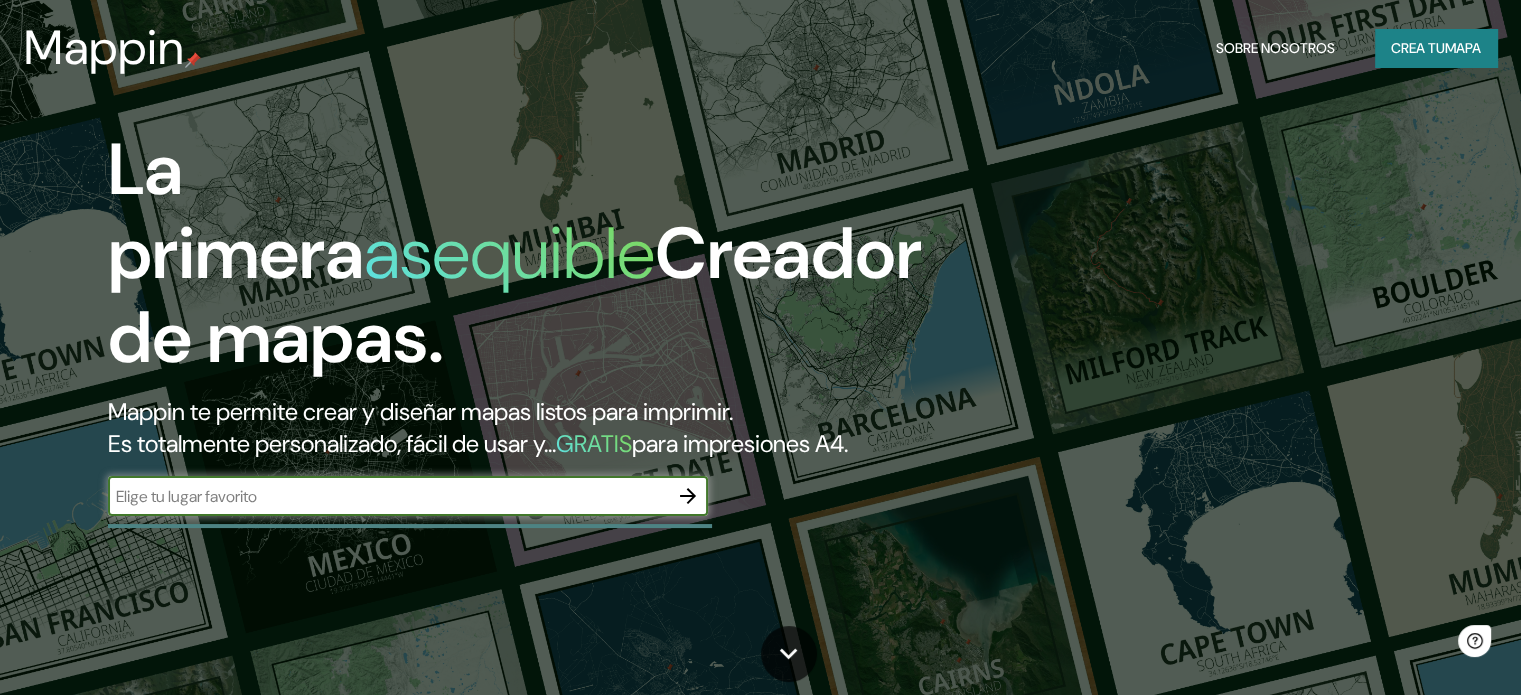 scroll, scrollTop: 0, scrollLeft: 0, axis: both 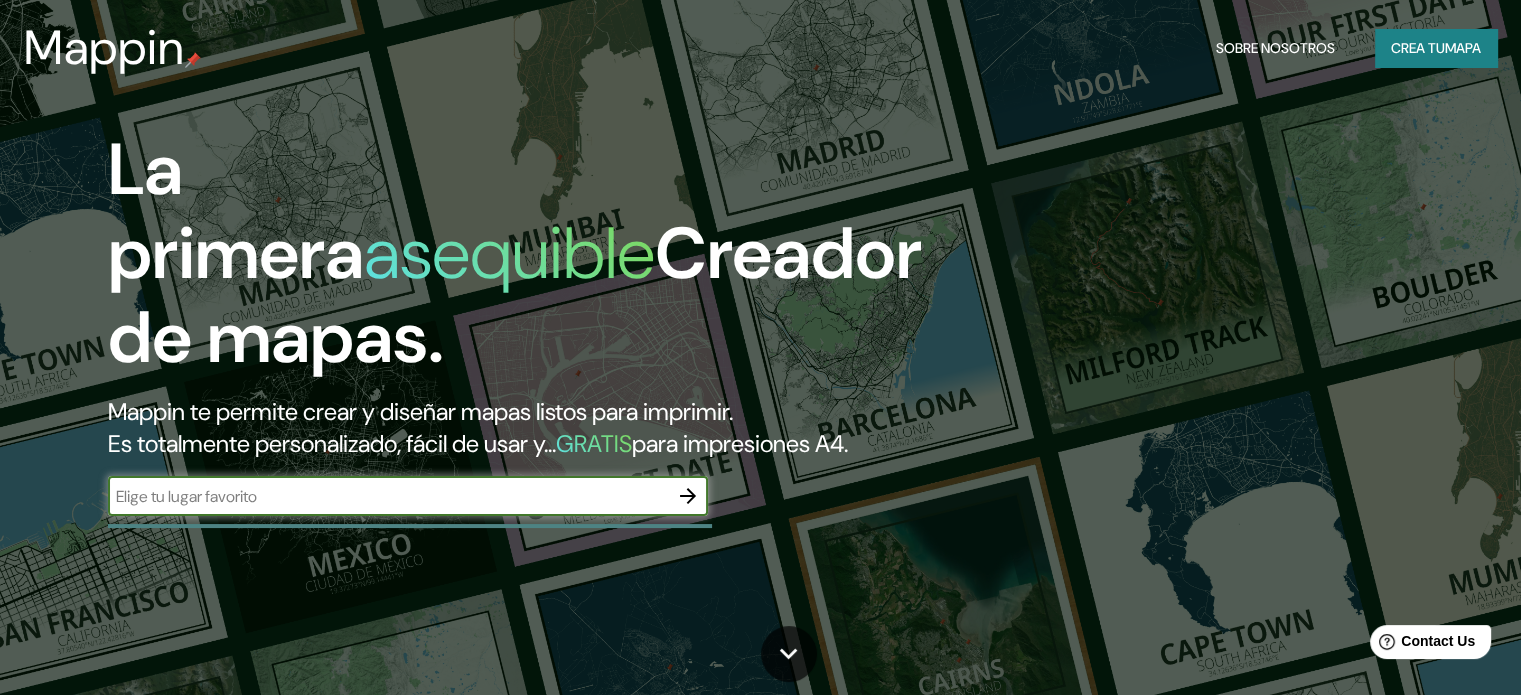 click at bounding box center (388, 496) 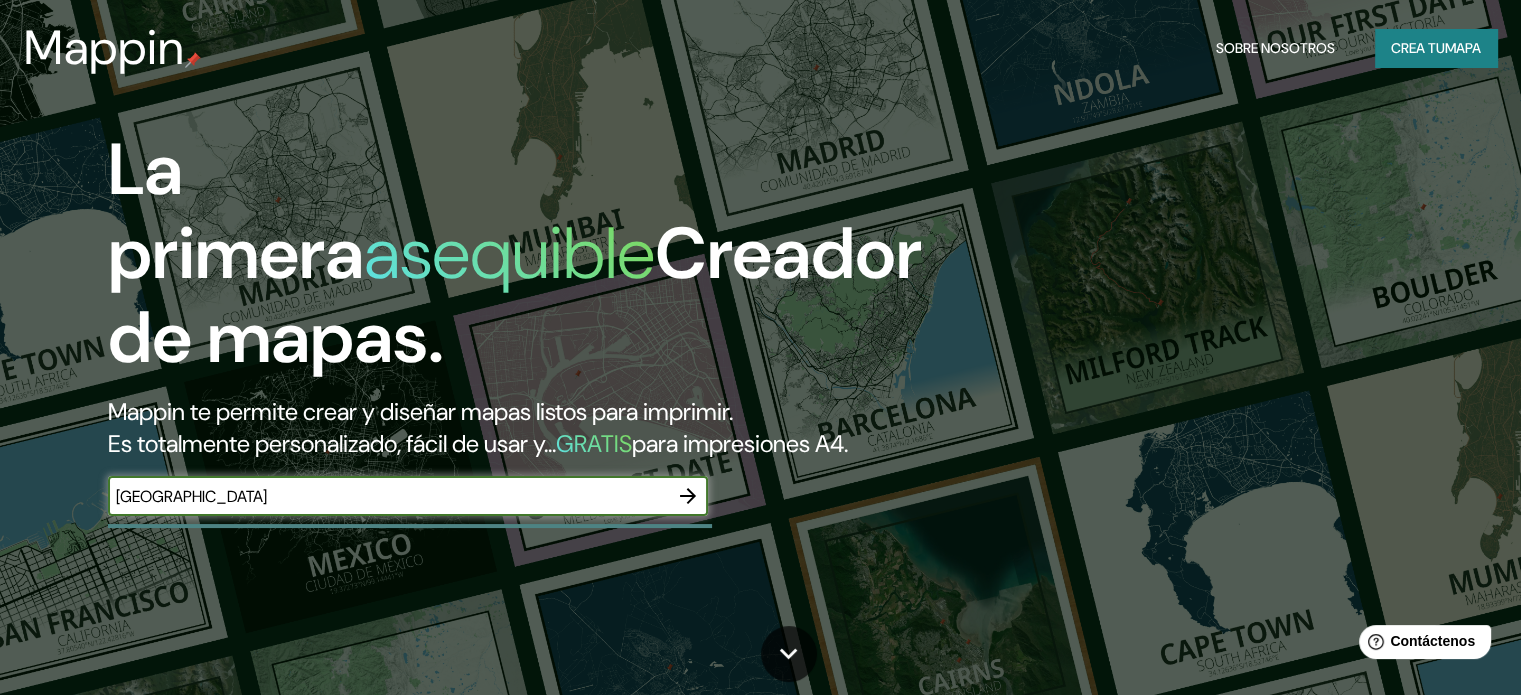 type on "[GEOGRAPHIC_DATA]" 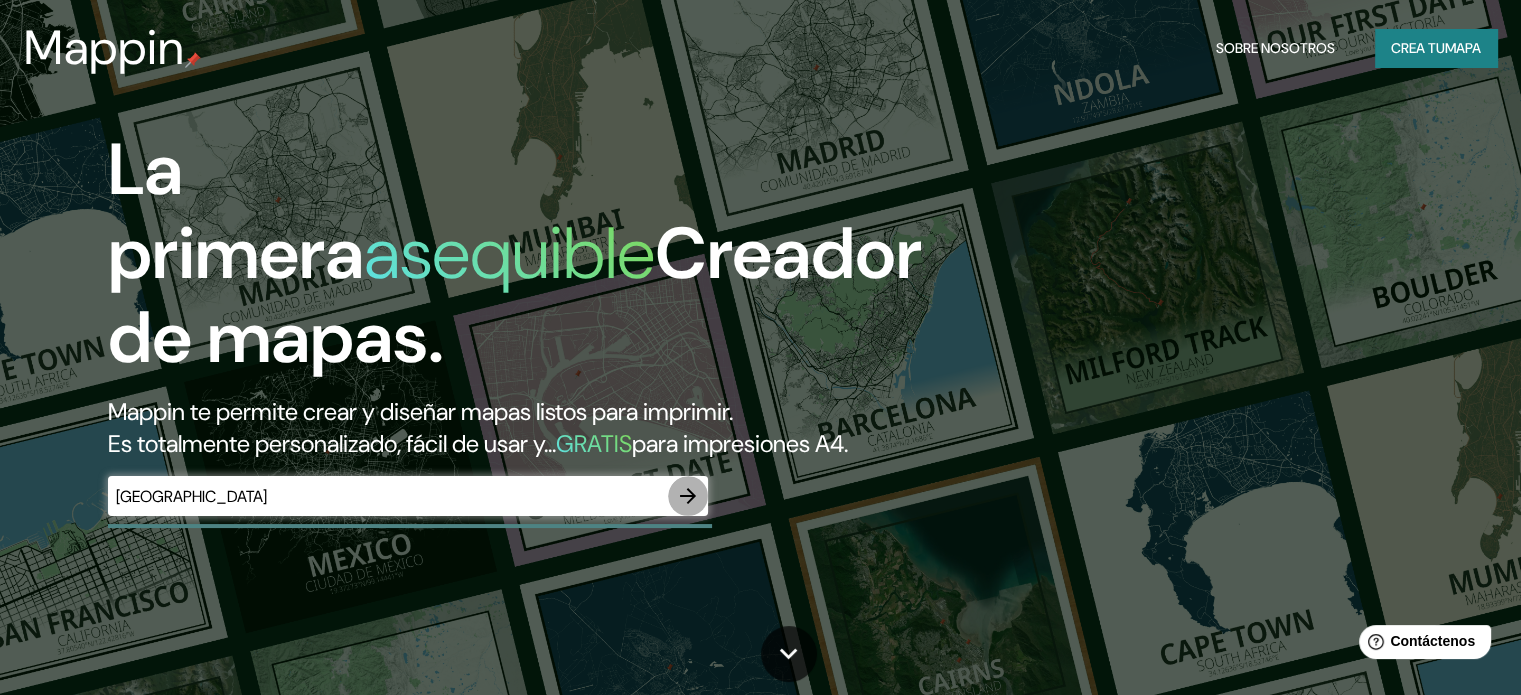 click 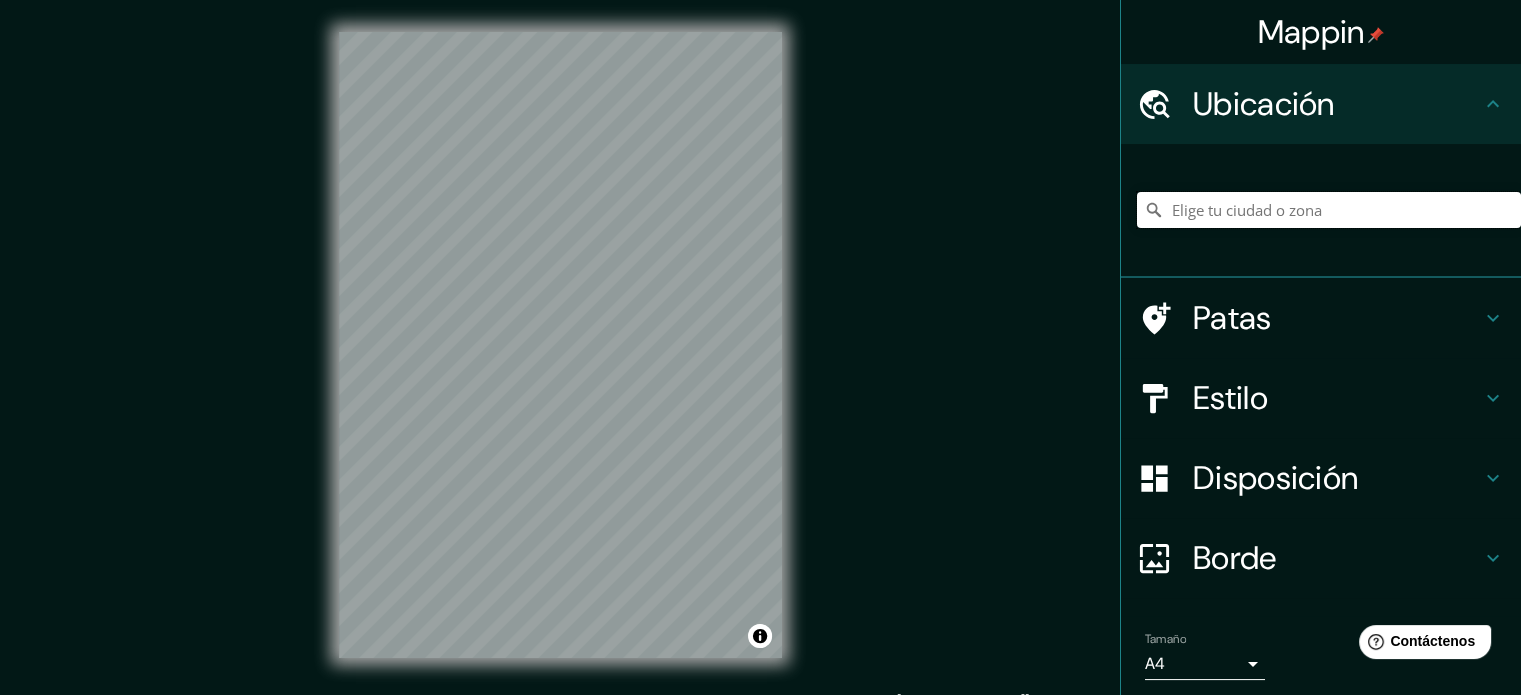 click at bounding box center (1329, 210) 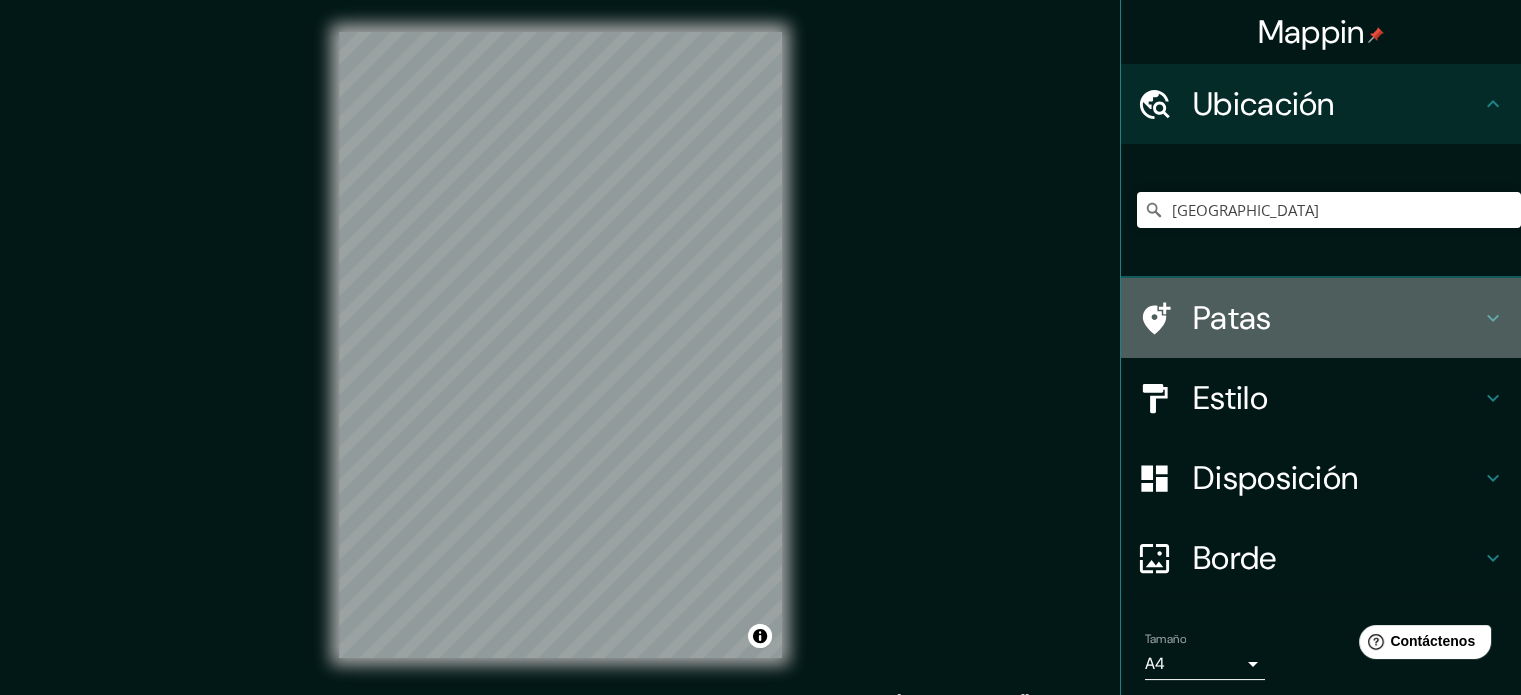 click on "Patas" at bounding box center (1337, 318) 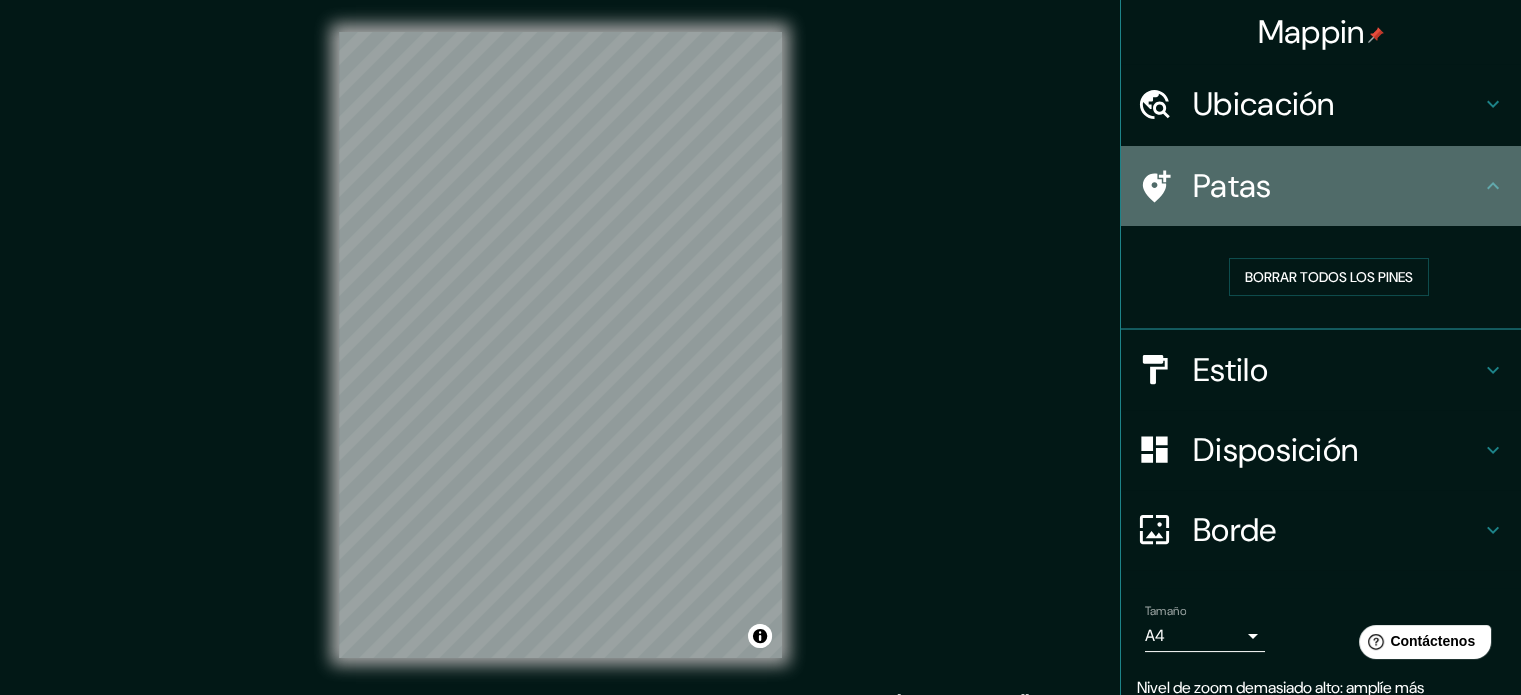 click on "Patas" at bounding box center (1321, 186) 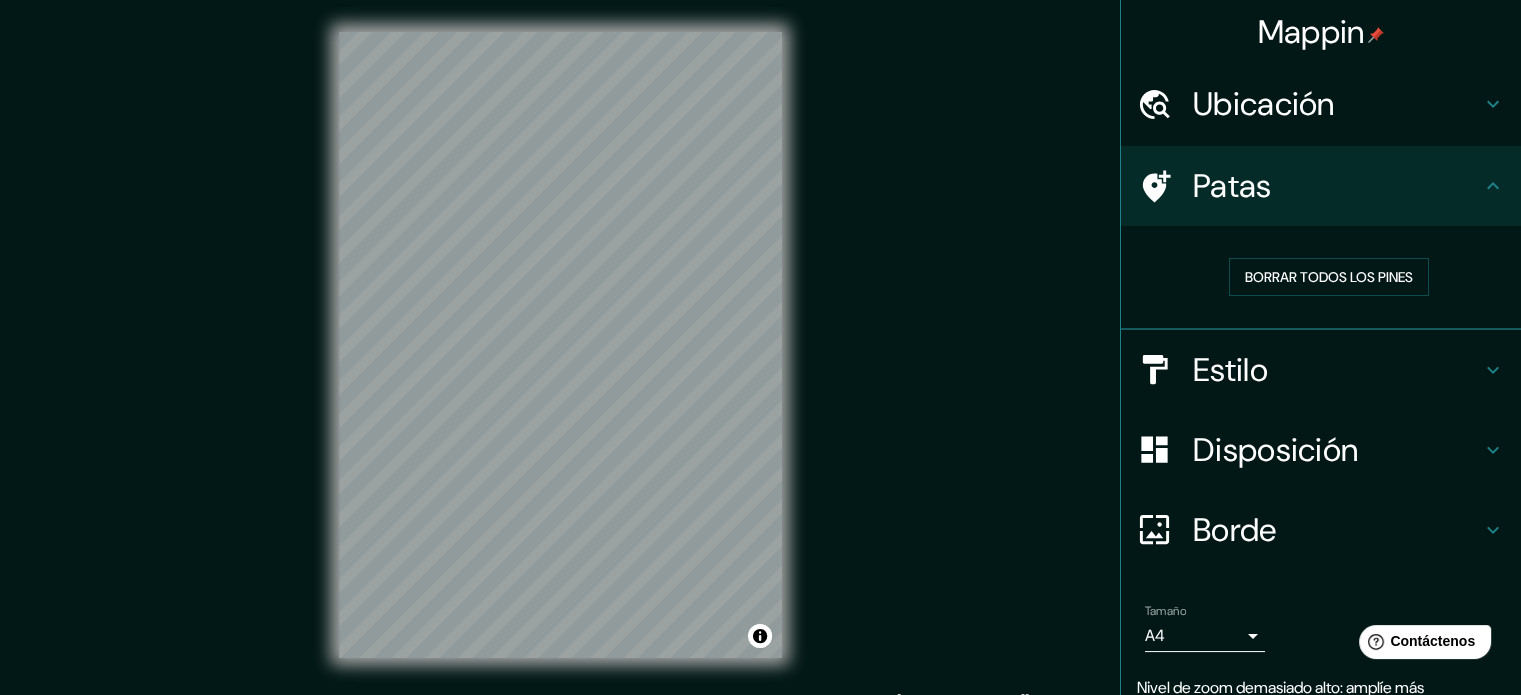 click on "Ubicación" at bounding box center (1337, 104) 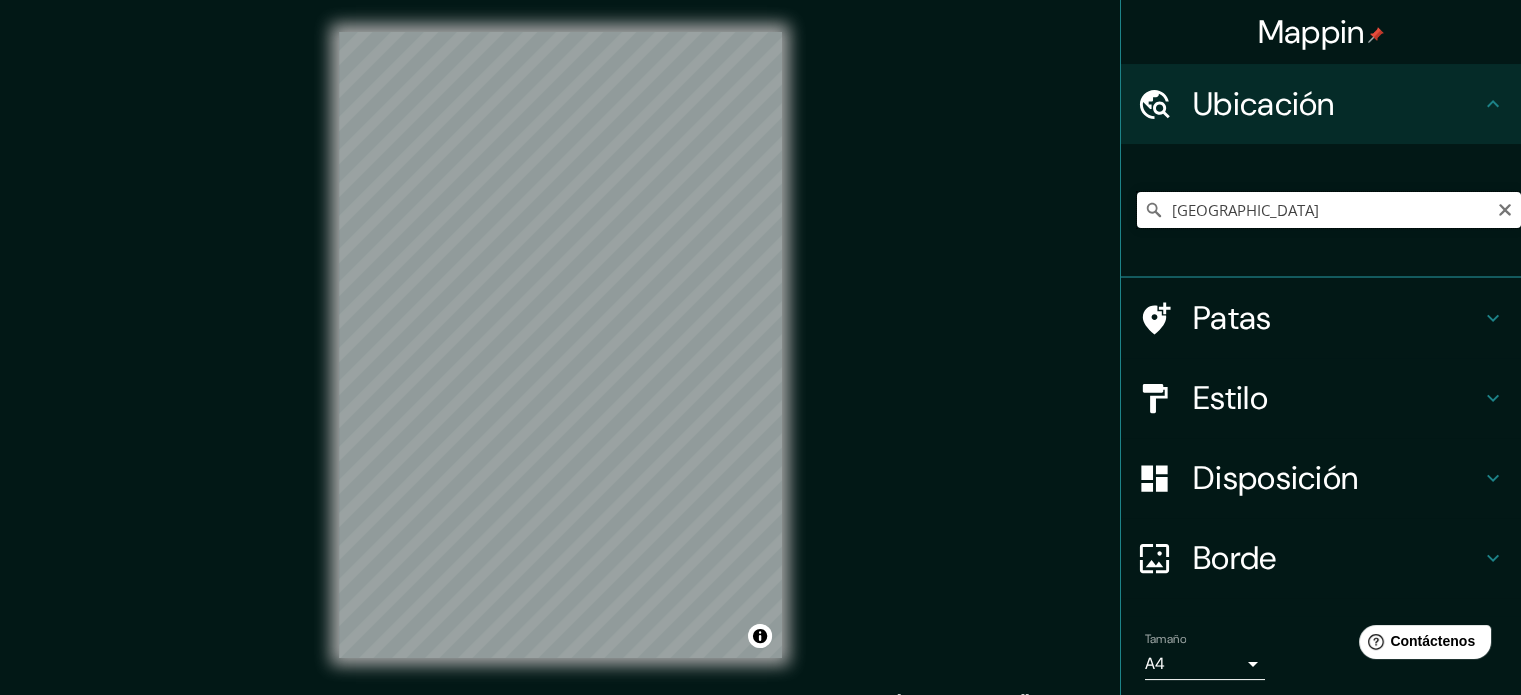 click on "[GEOGRAPHIC_DATA]" at bounding box center (1329, 210) 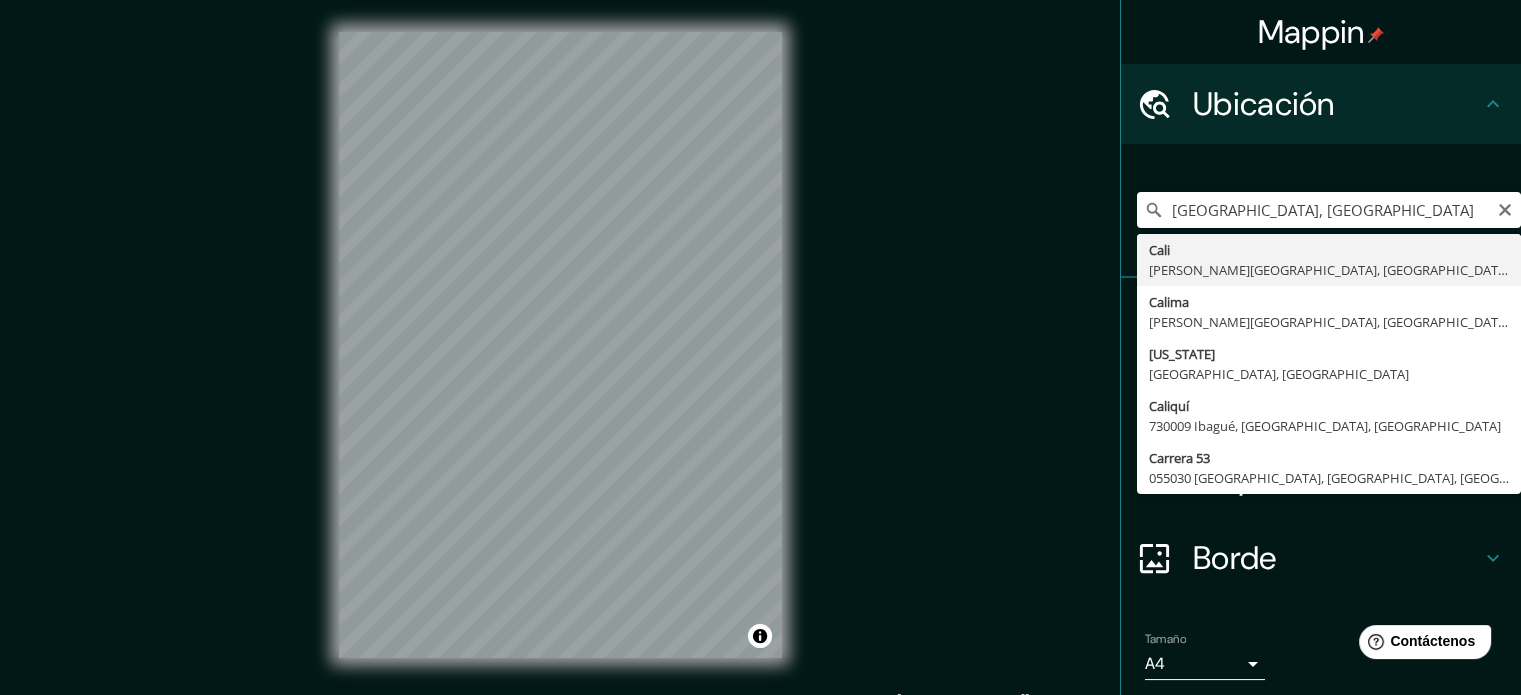 type on "[GEOGRAPHIC_DATA], [PERSON_NAME][GEOGRAPHIC_DATA], [GEOGRAPHIC_DATA]" 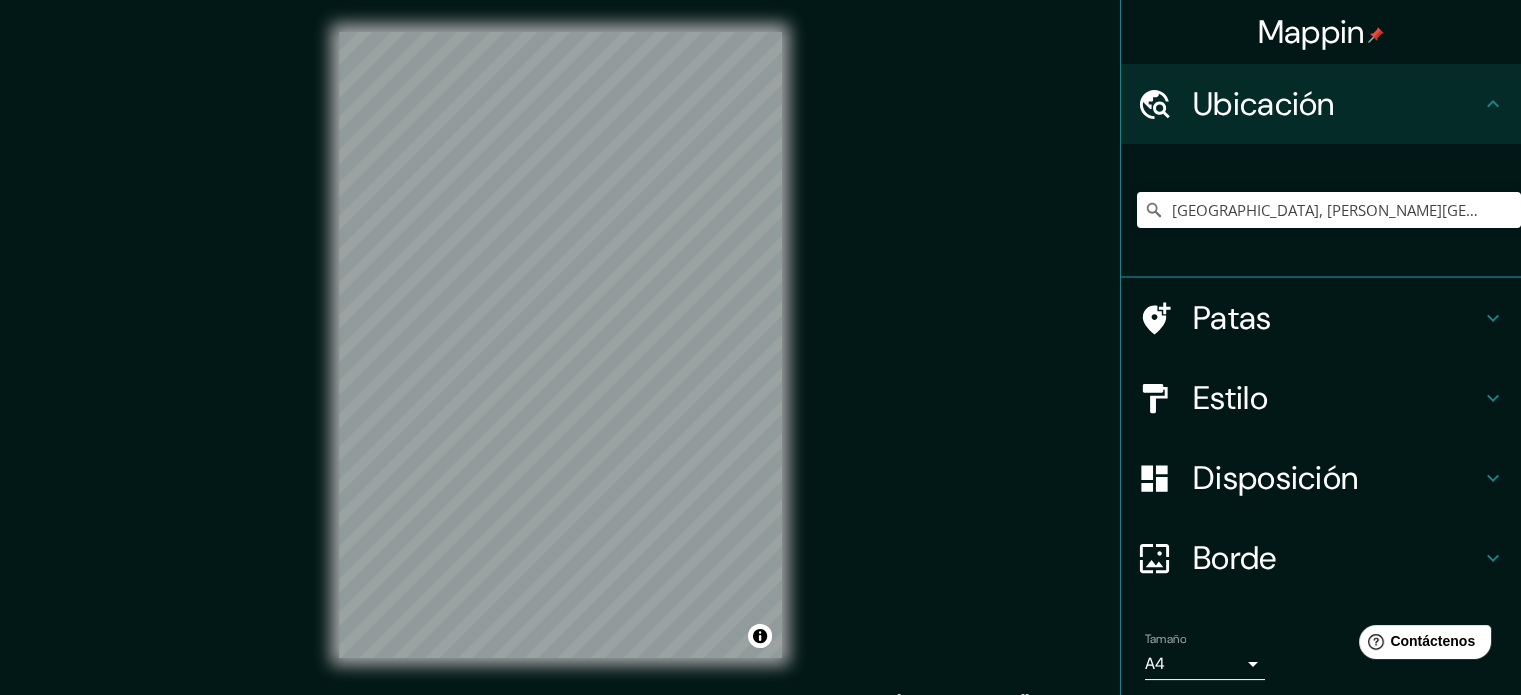 click on "Estilo" at bounding box center [1337, 398] 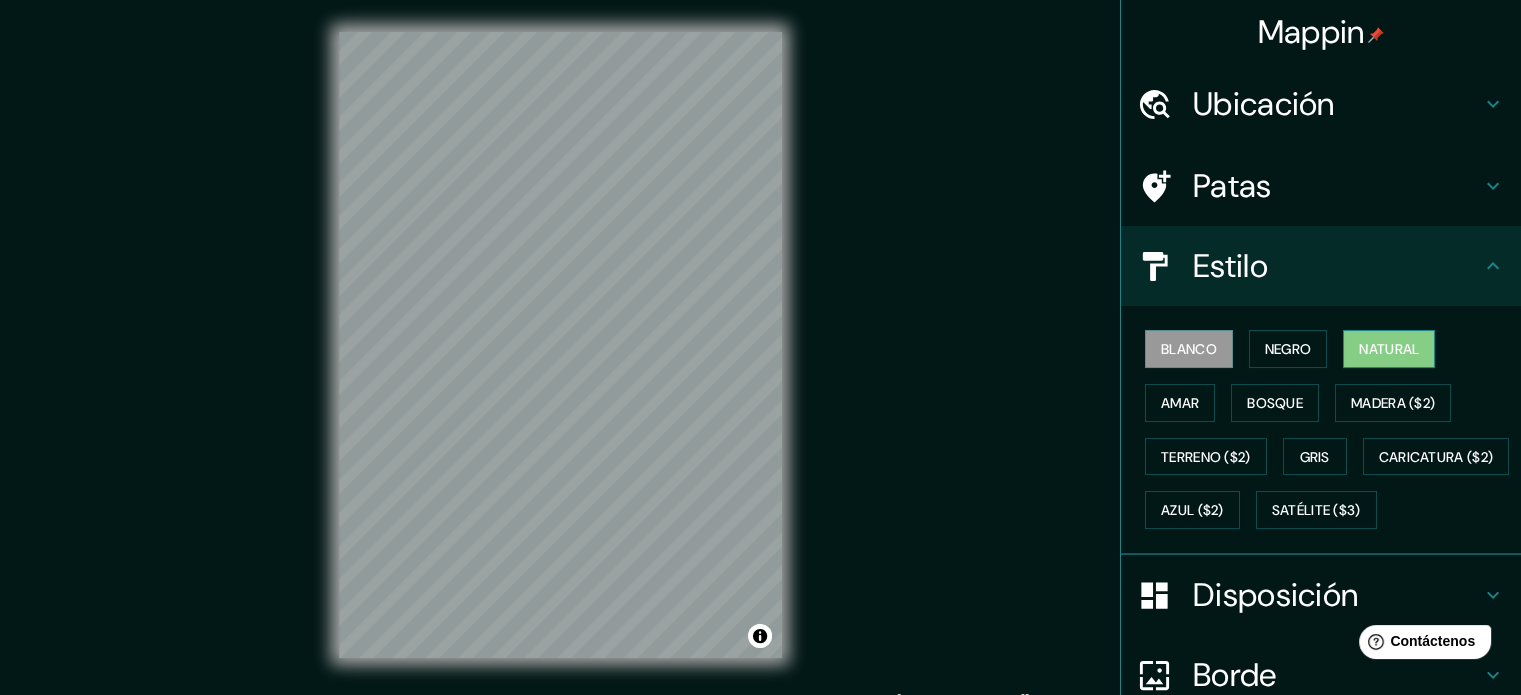 click on "Natural" at bounding box center (1389, 349) 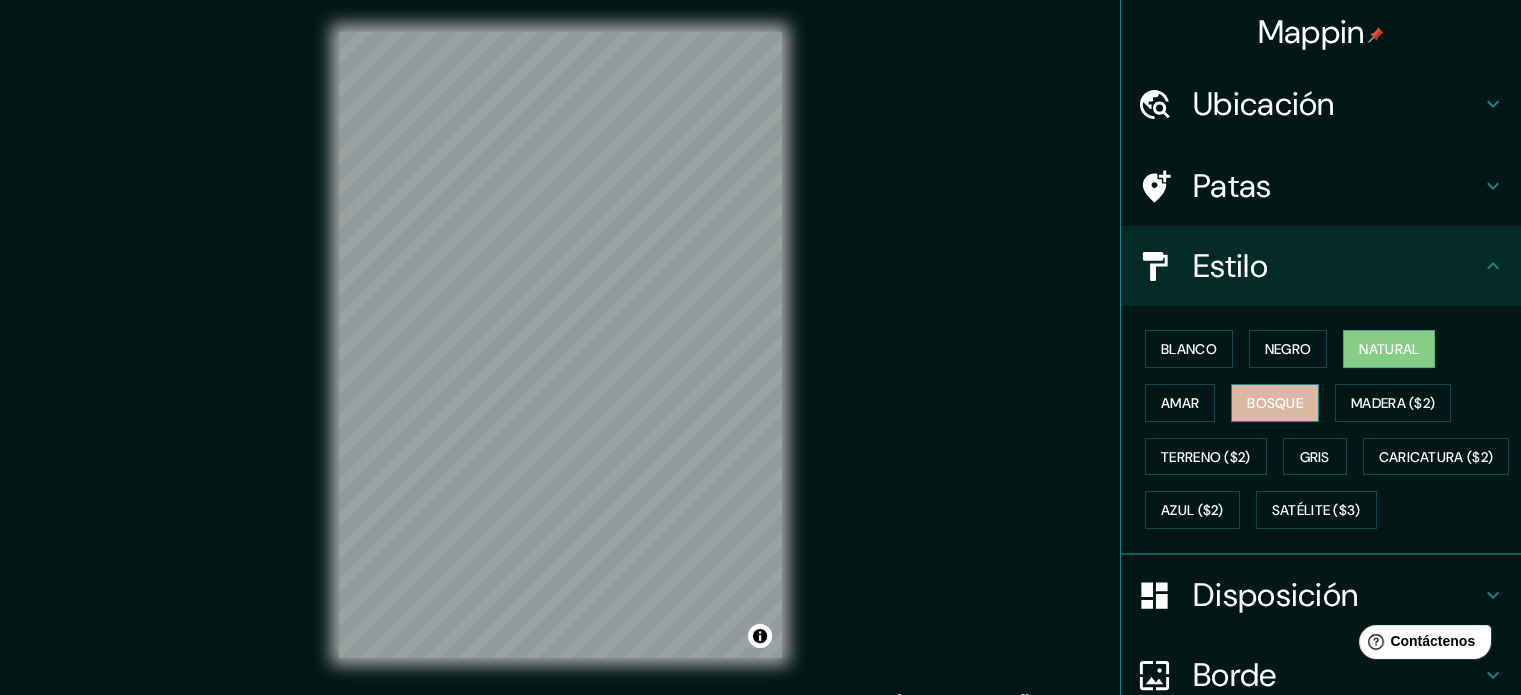 click on "Bosque" at bounding box center (1275, 403) 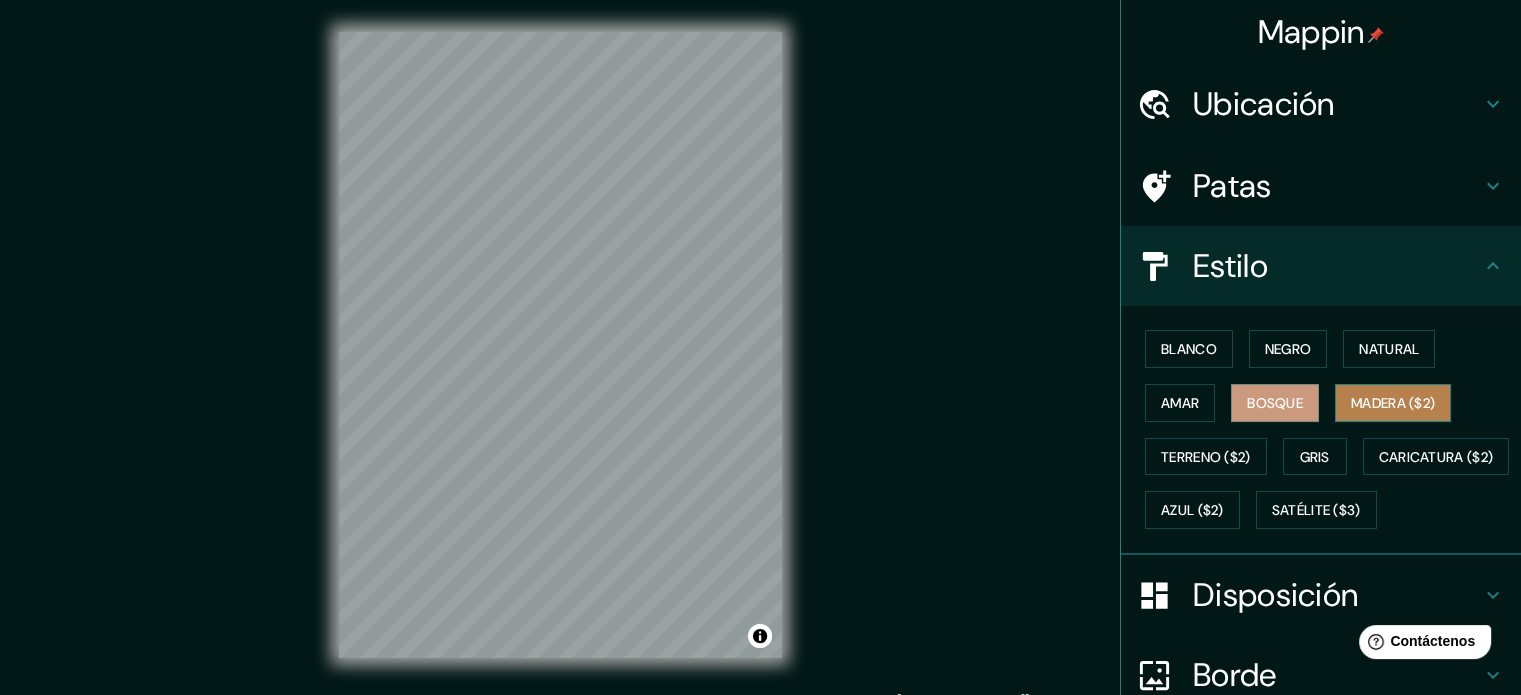 click on "Madera ($2)" at bounding box center [1393, 403] 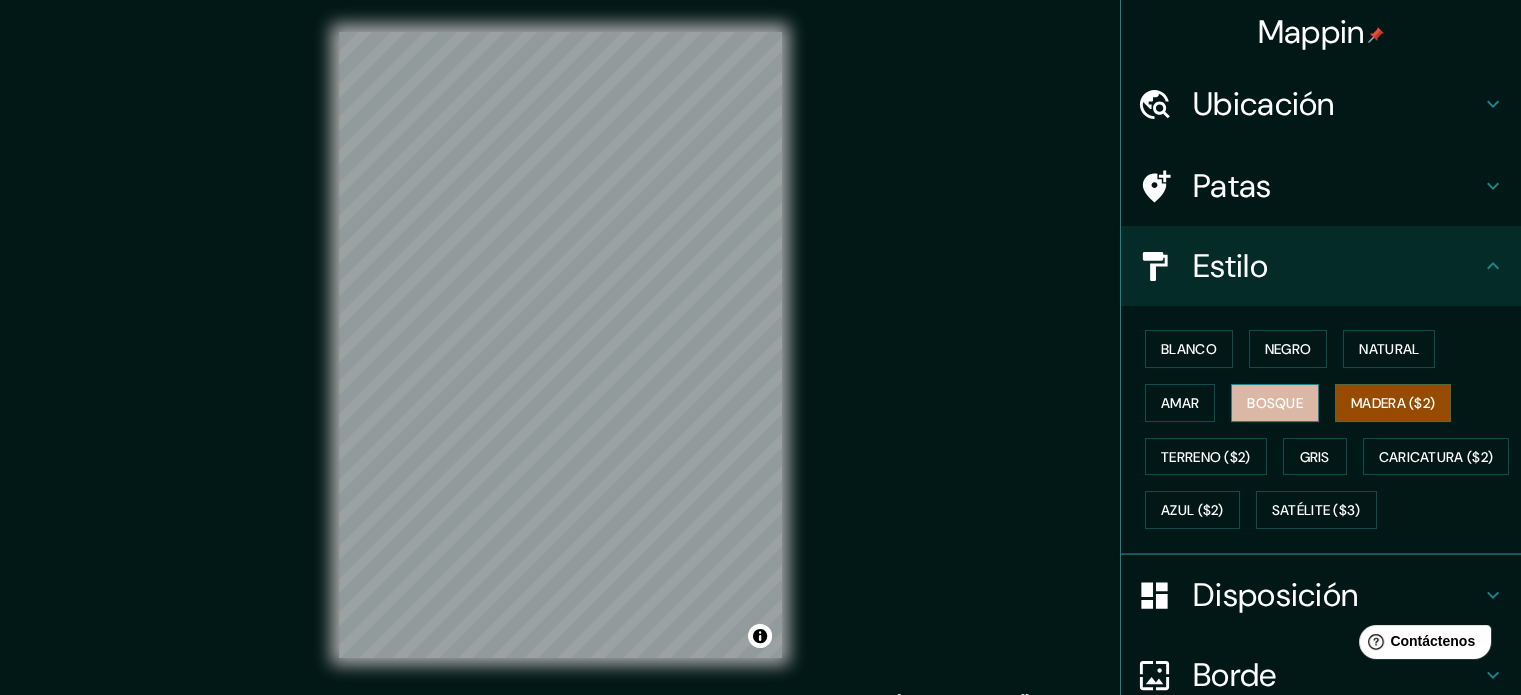 click on "Bosque" at bounding box center [1275, 403] 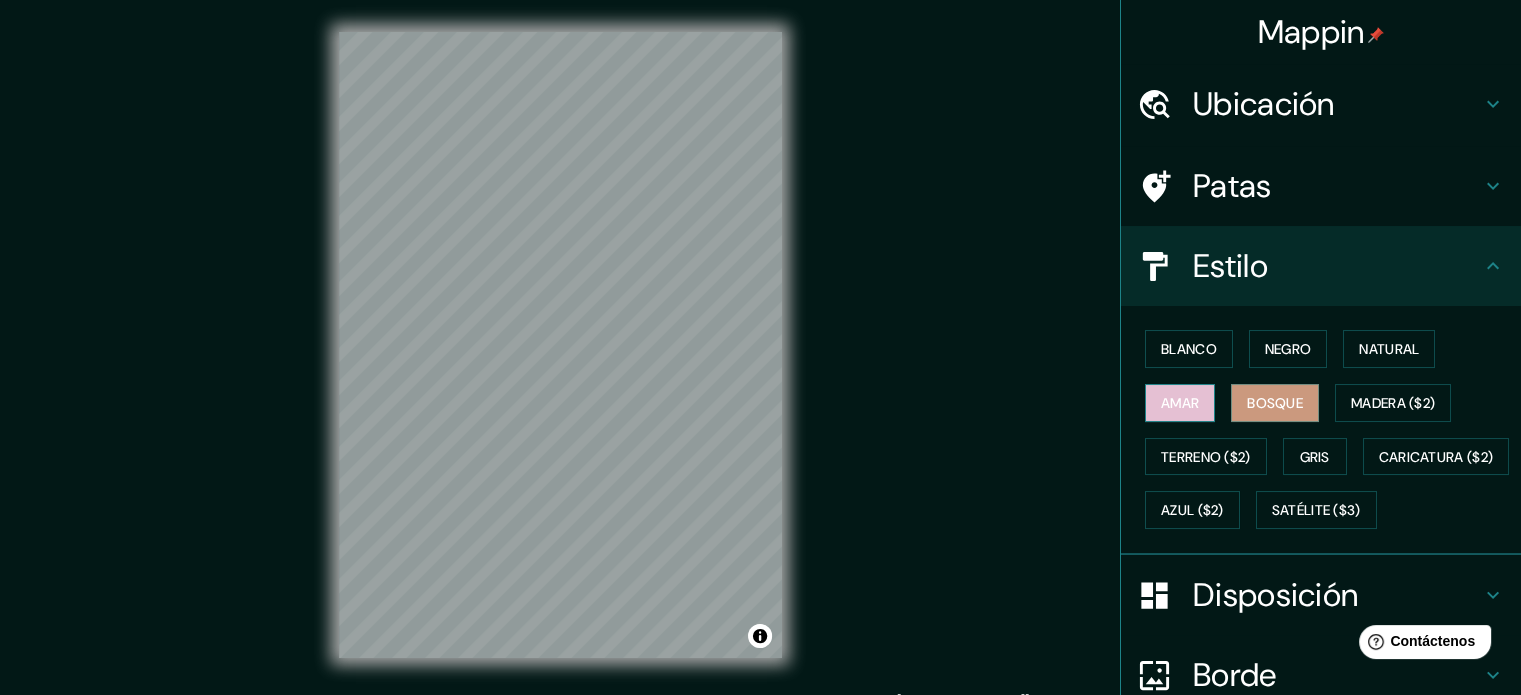 click on "Amar" at bounding box center (1180, 403) 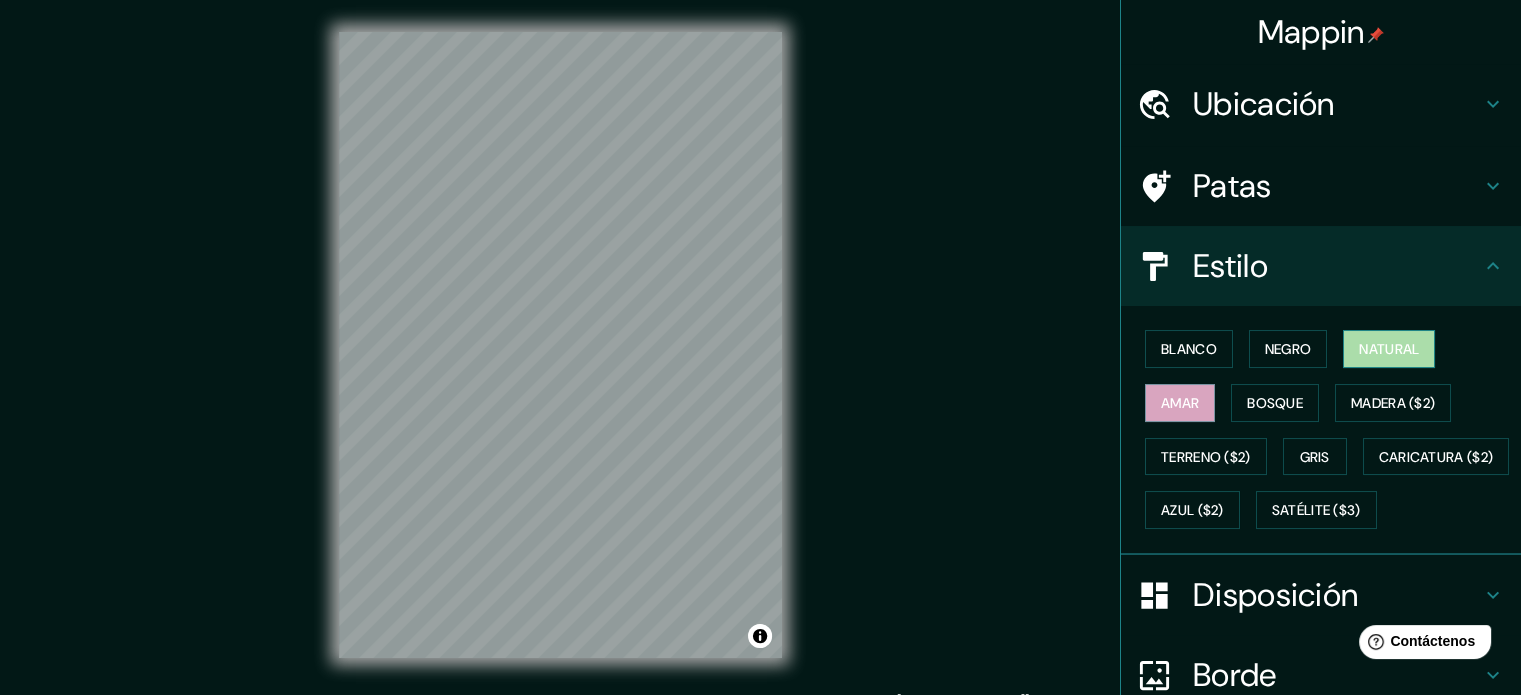 click on "Natural" at bounding box center [1389, 349] 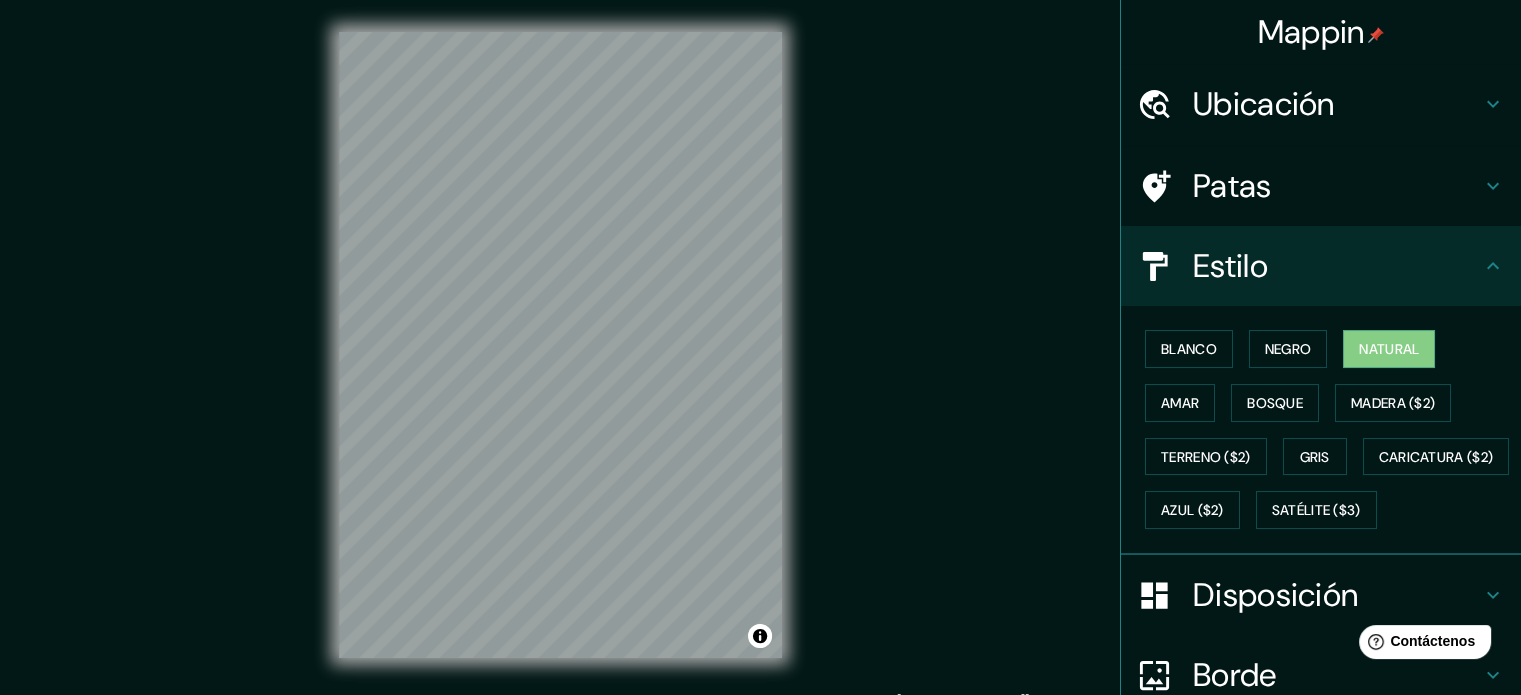 click on "Estilo" at bounding box center [1337, 266] 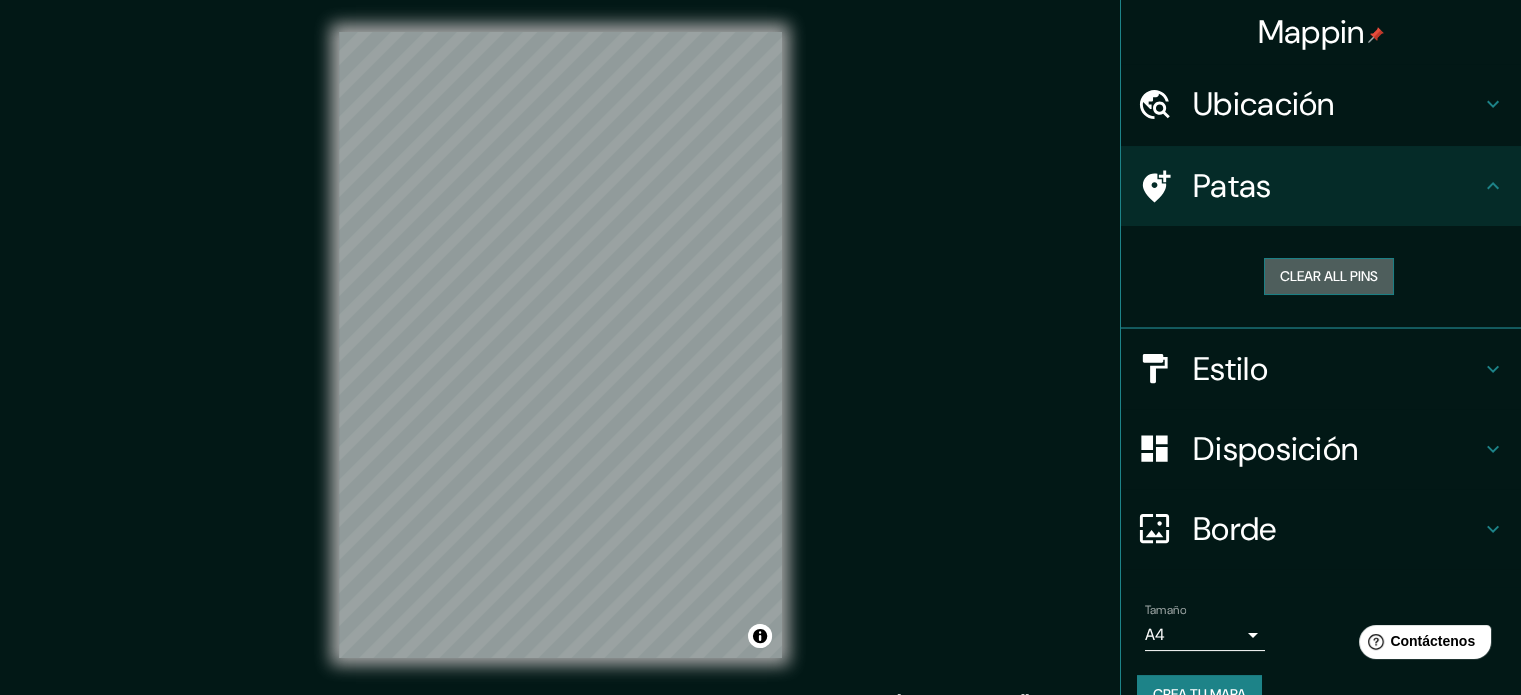 click on "Clear all pins" at bounding box center [1329, 276] 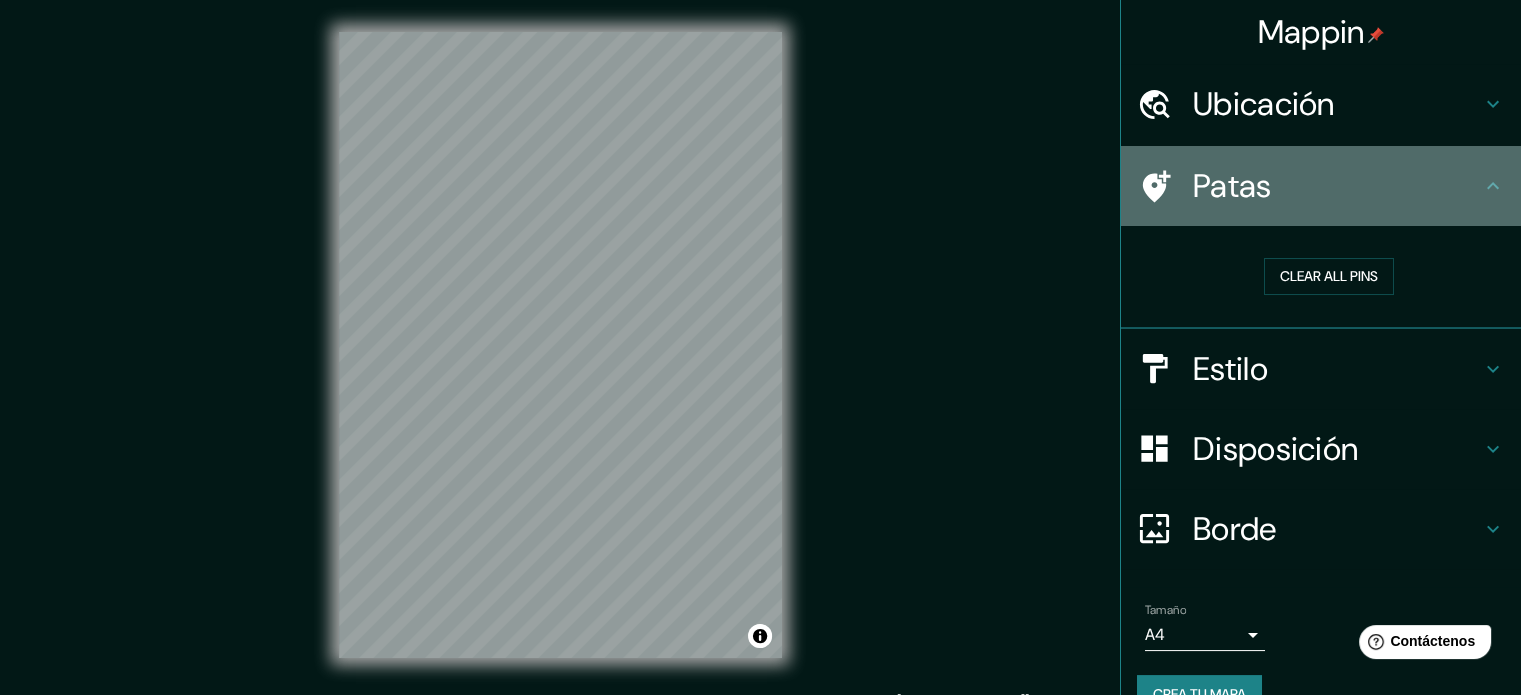 click 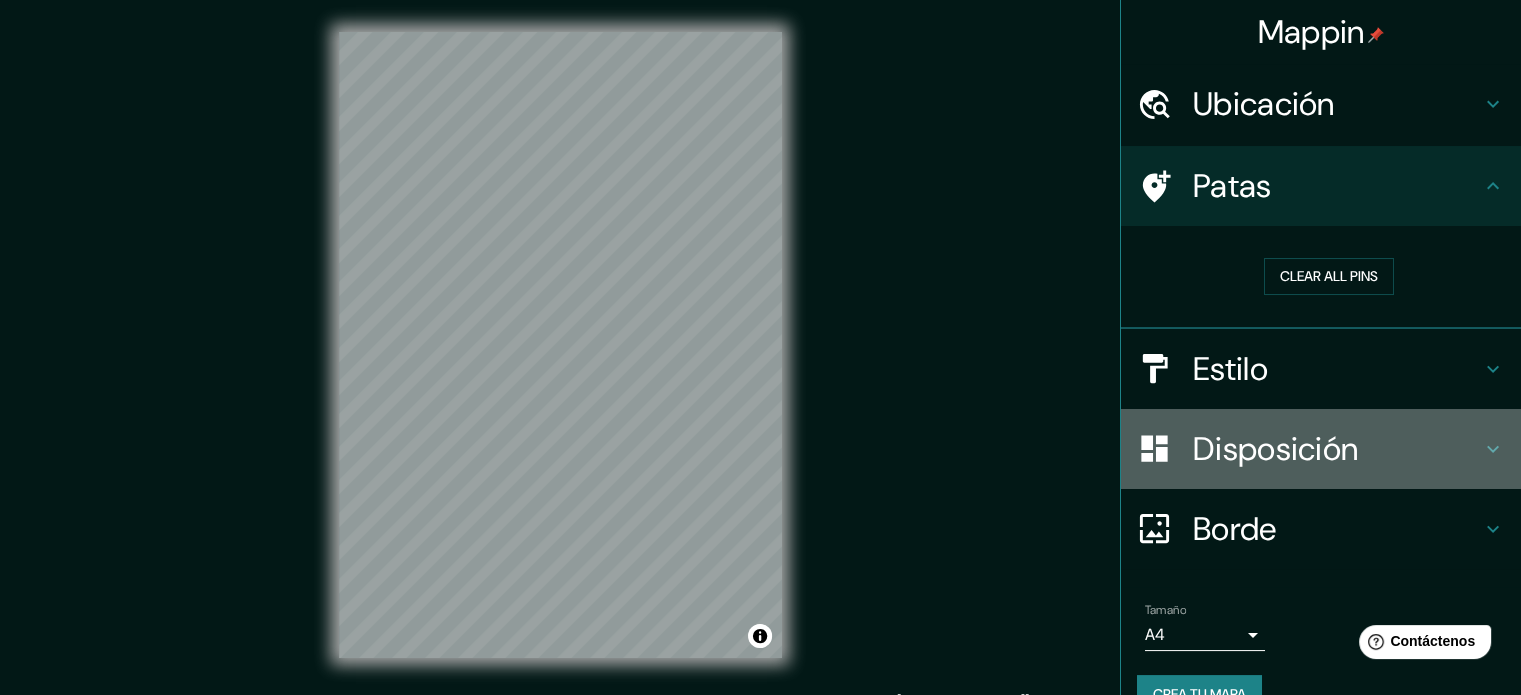 click on "Disposición" at bounding box center [1337, 449] 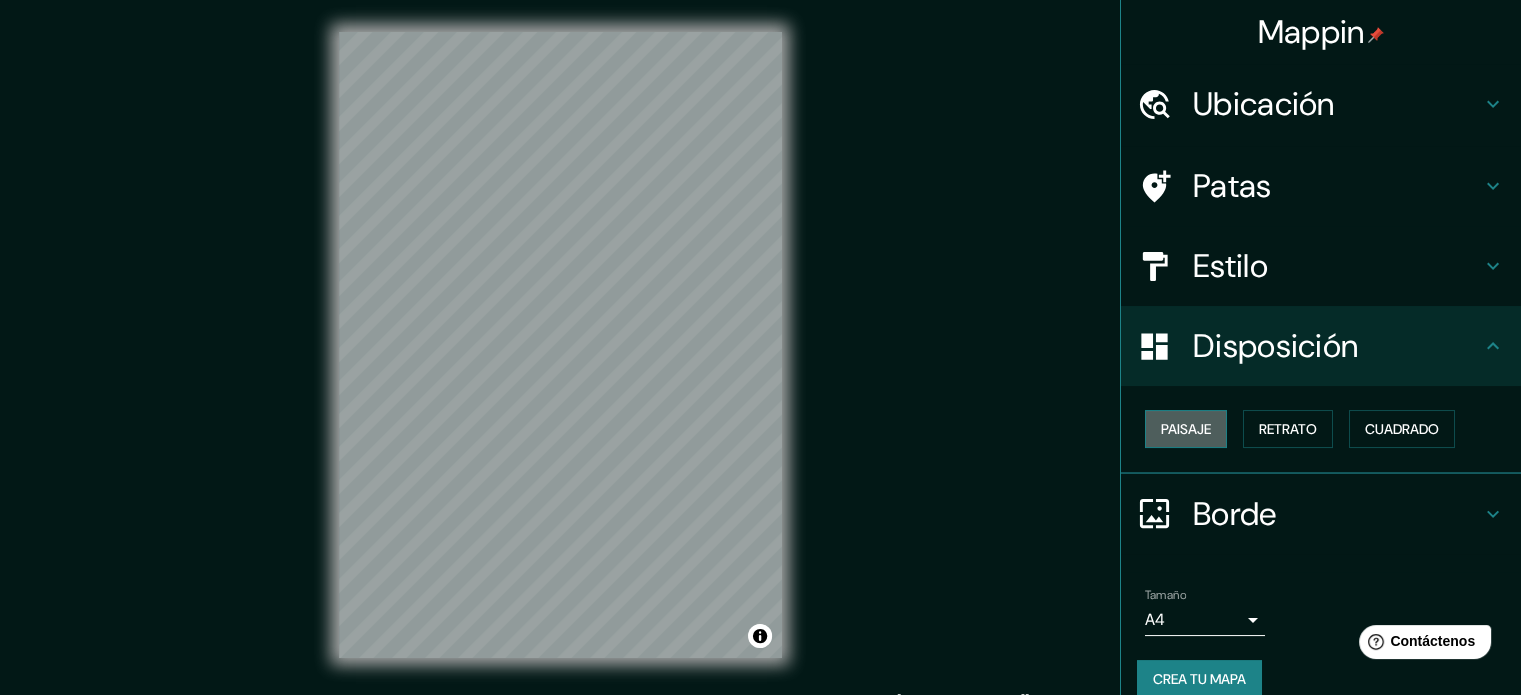 click on "Paisaje" at bounding box center [1186, 429] 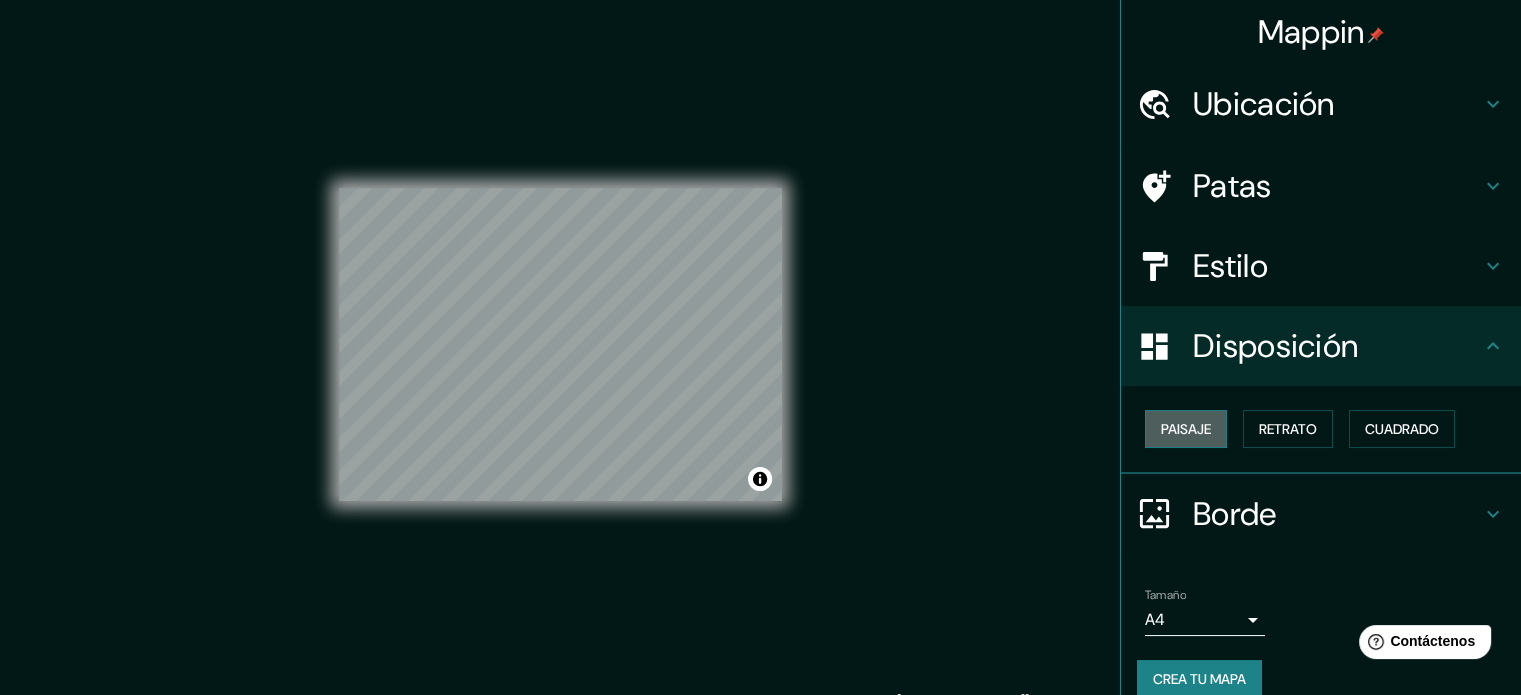 click on "Paisaje" at bounding box center (1186, 429) 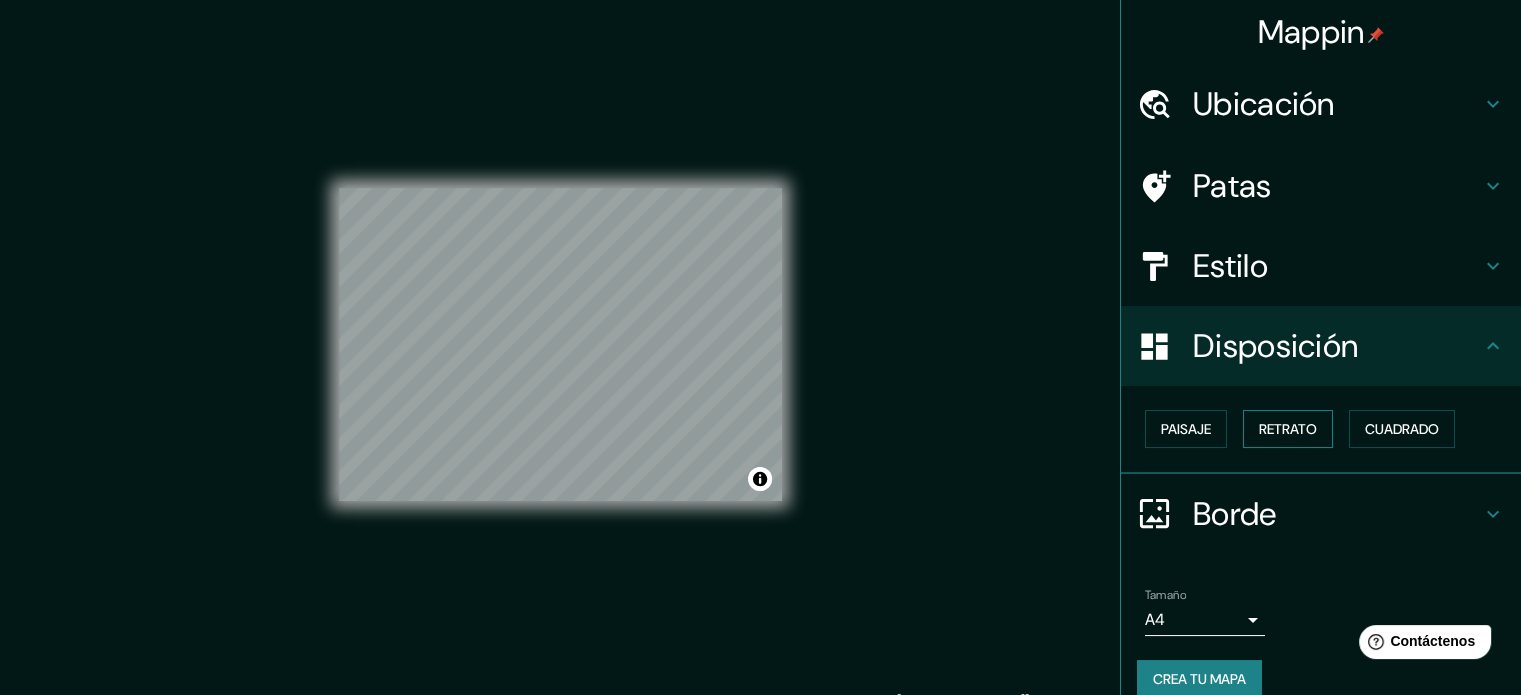 click on "Retrato" at bounding box center [1288, 429] 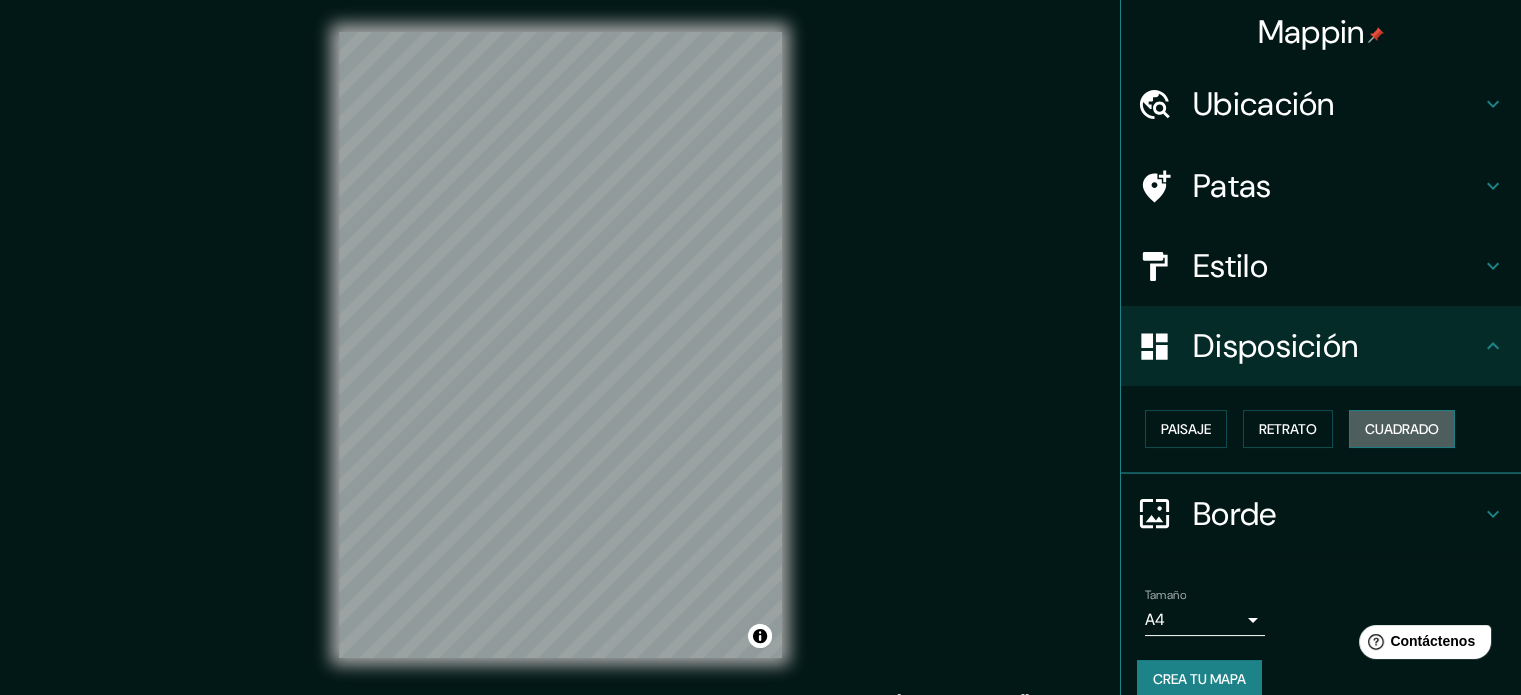 click on "Cuadrado" at bounding box center (1402, 429) 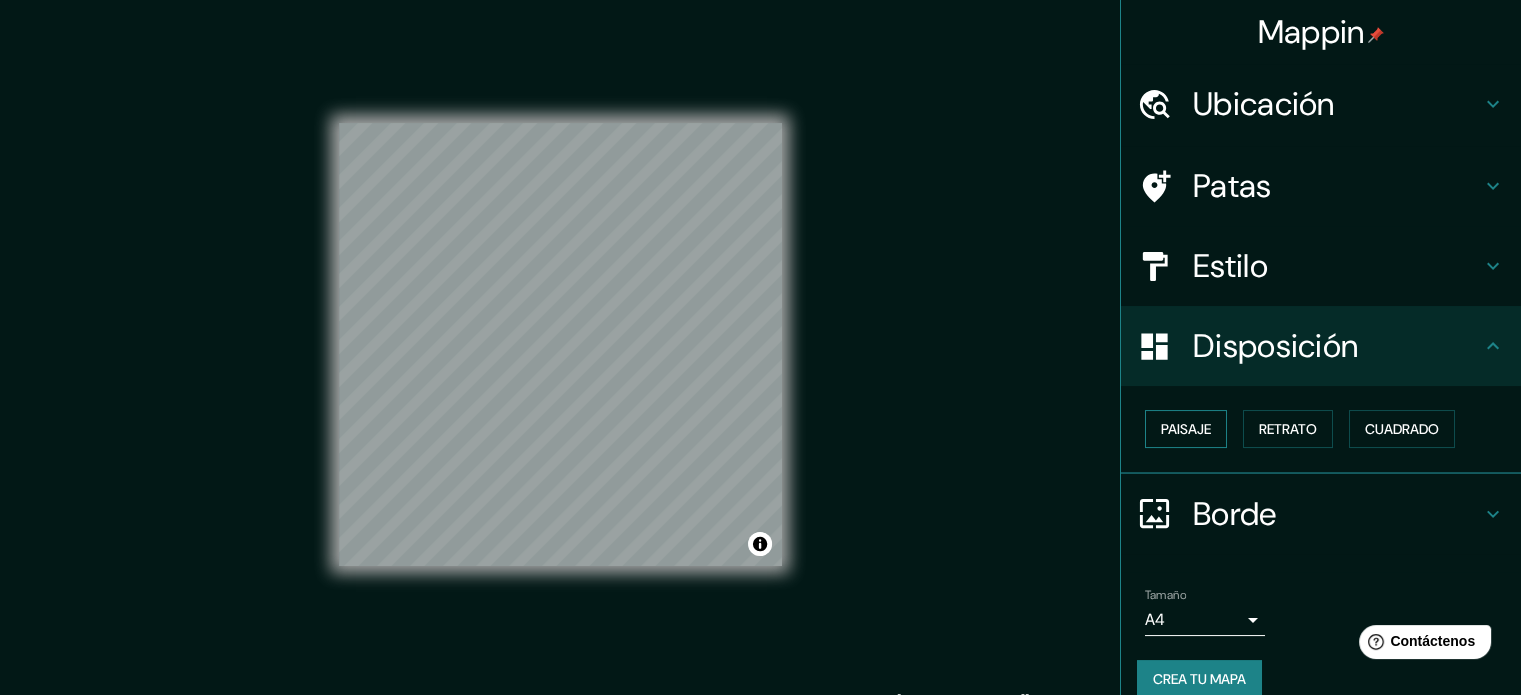 click on "Paisaje" at bounding box center [1186, 429] 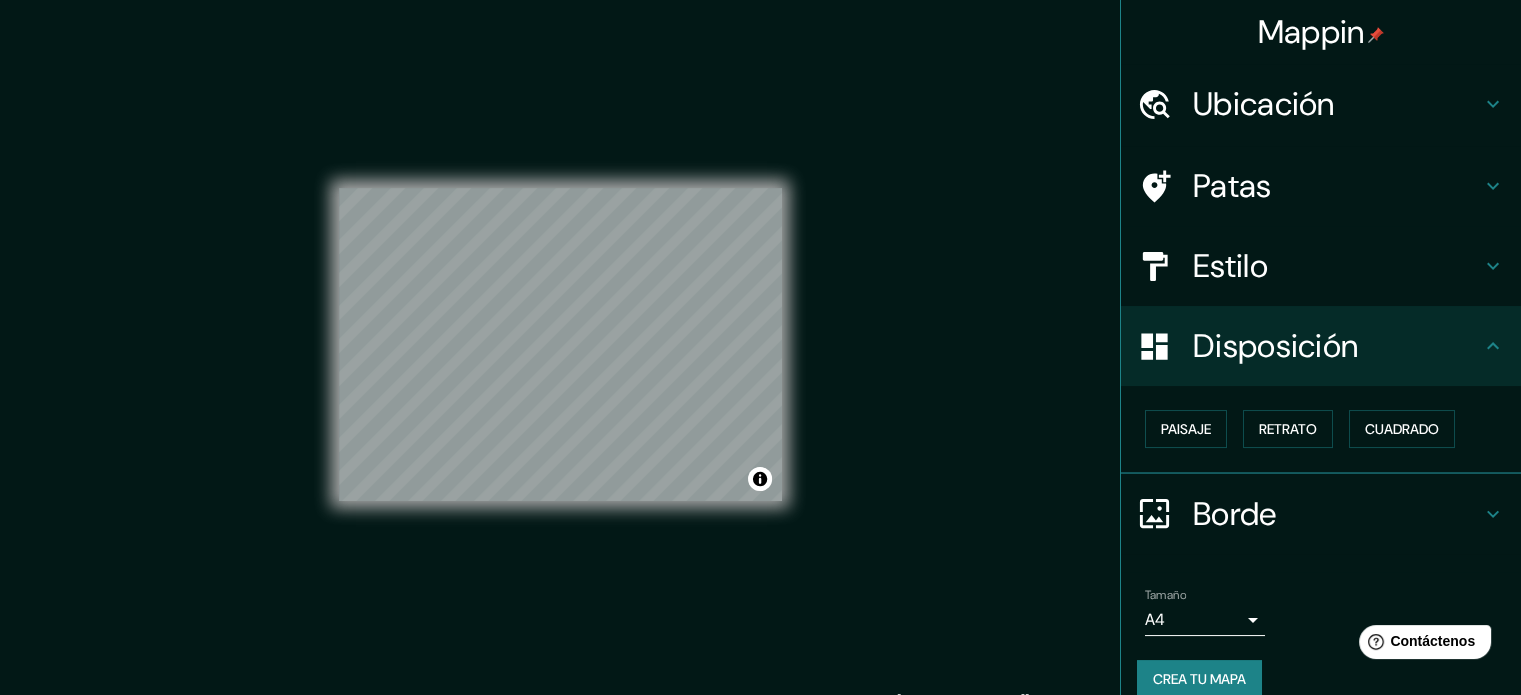 click on "Disposición" at bounding box center [1337, 346] 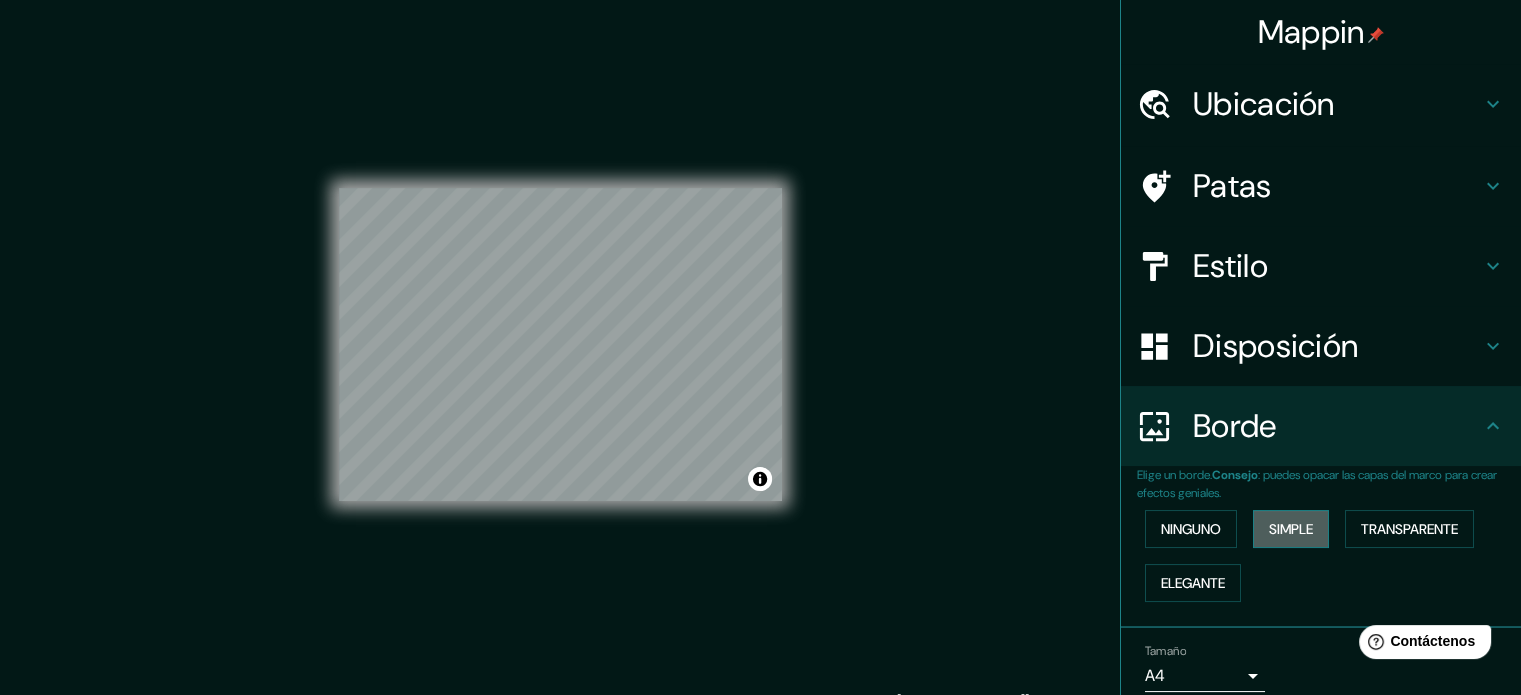 click on "Simple" at bounding box center [1291, 529] 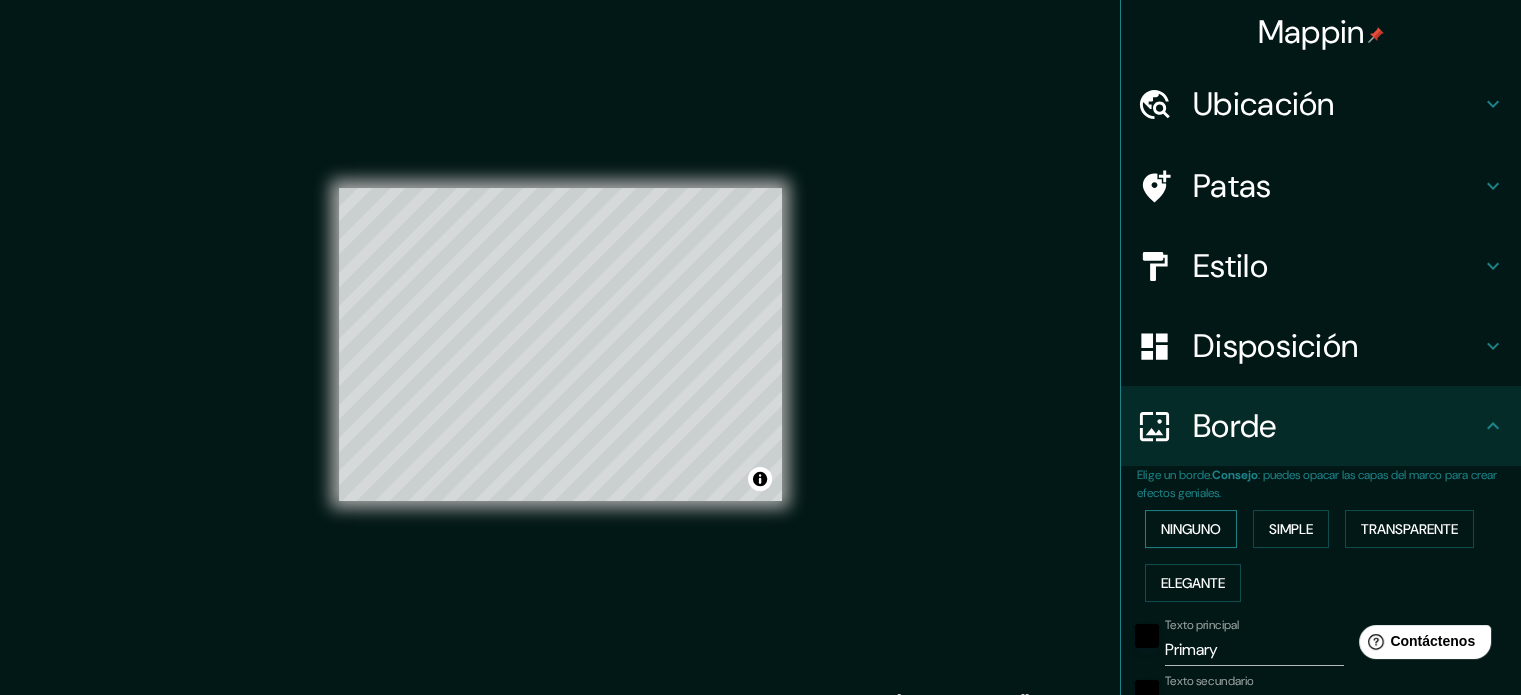 click on "Ninguno" at bounding box center (1191, 529) 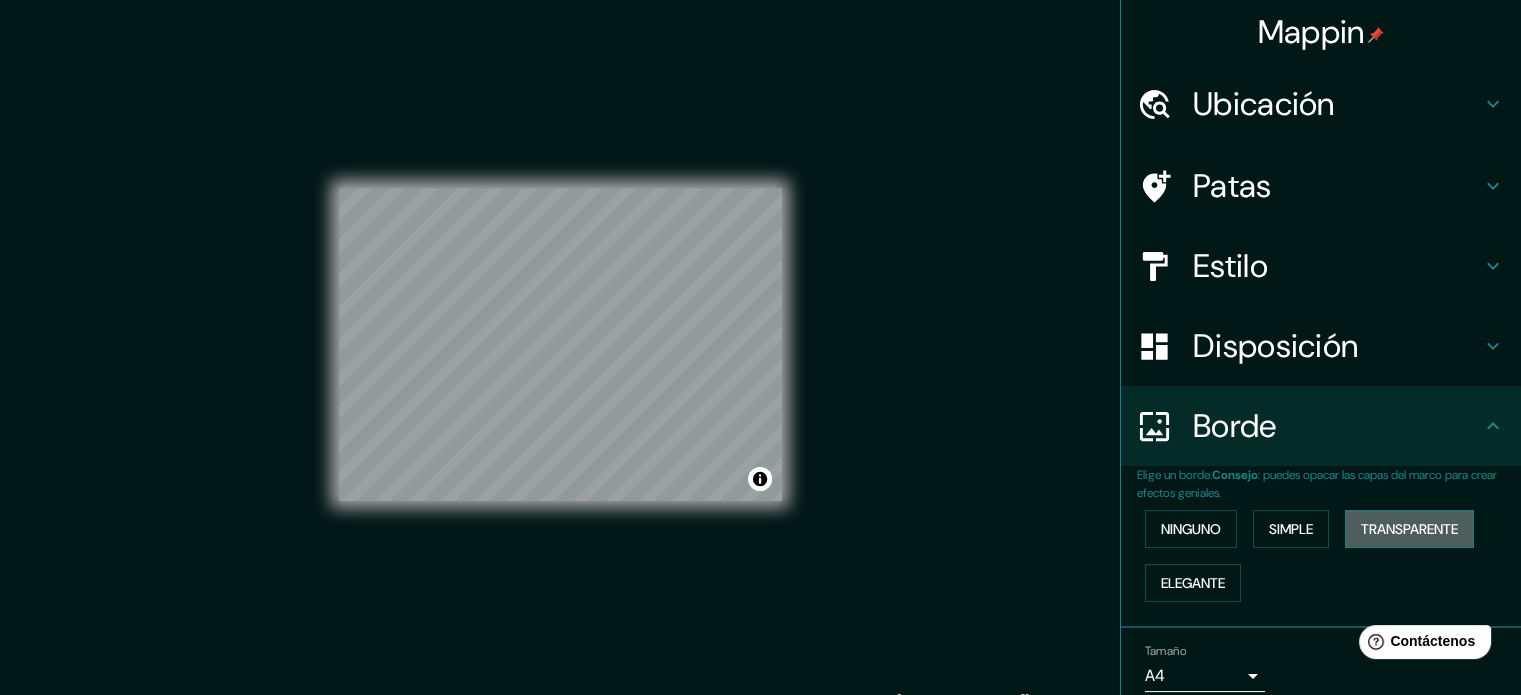 click on "Transparente" at bounding box center [1409, 529] 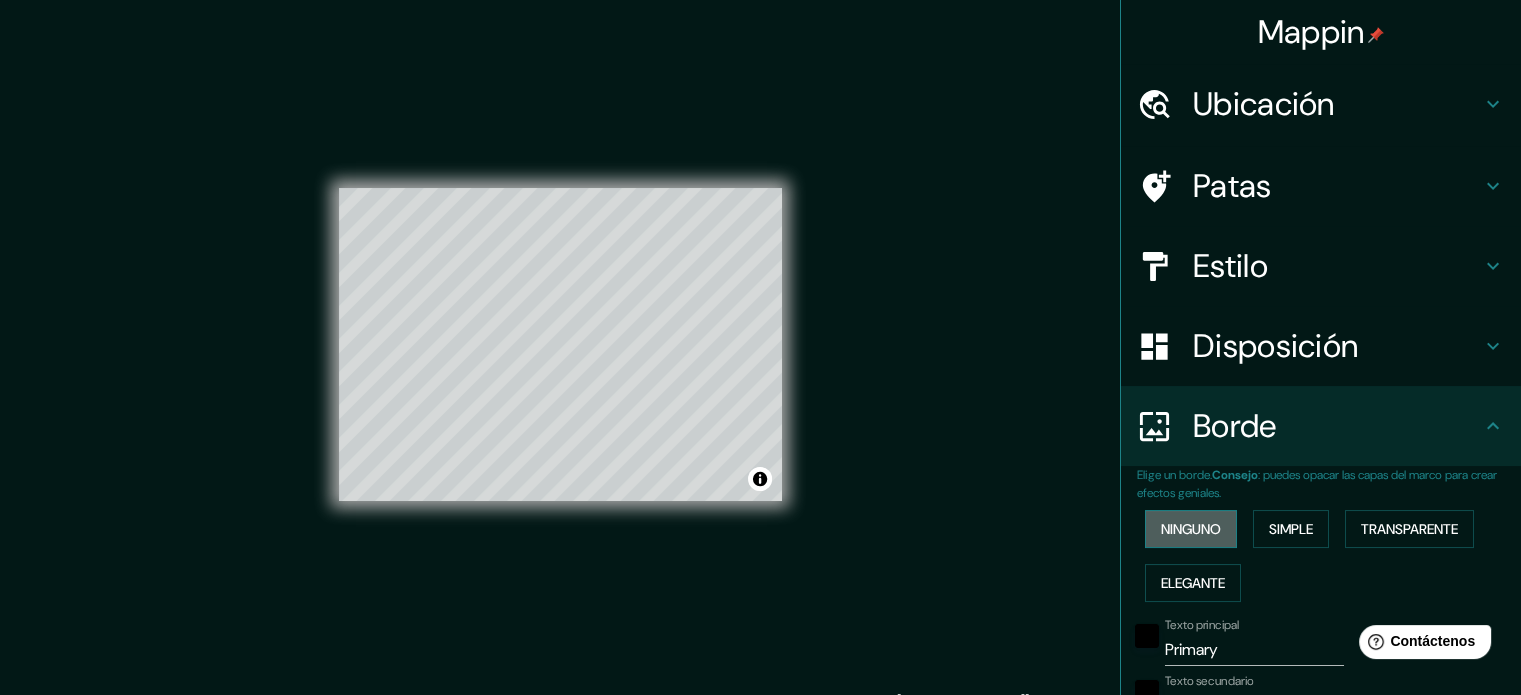 click on "Ninguno" at bounding box center (1191, 529) 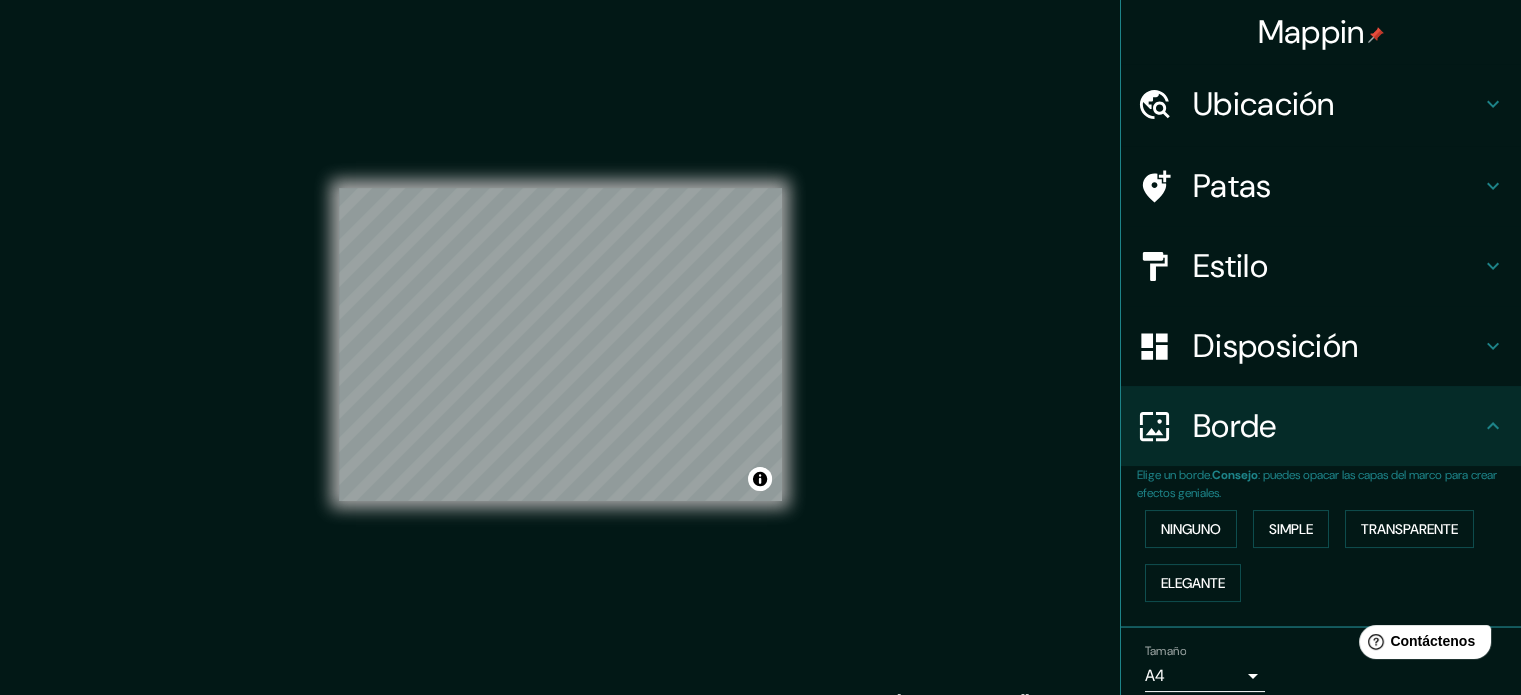 click on "Borde" at bounding box center (1321, 426) 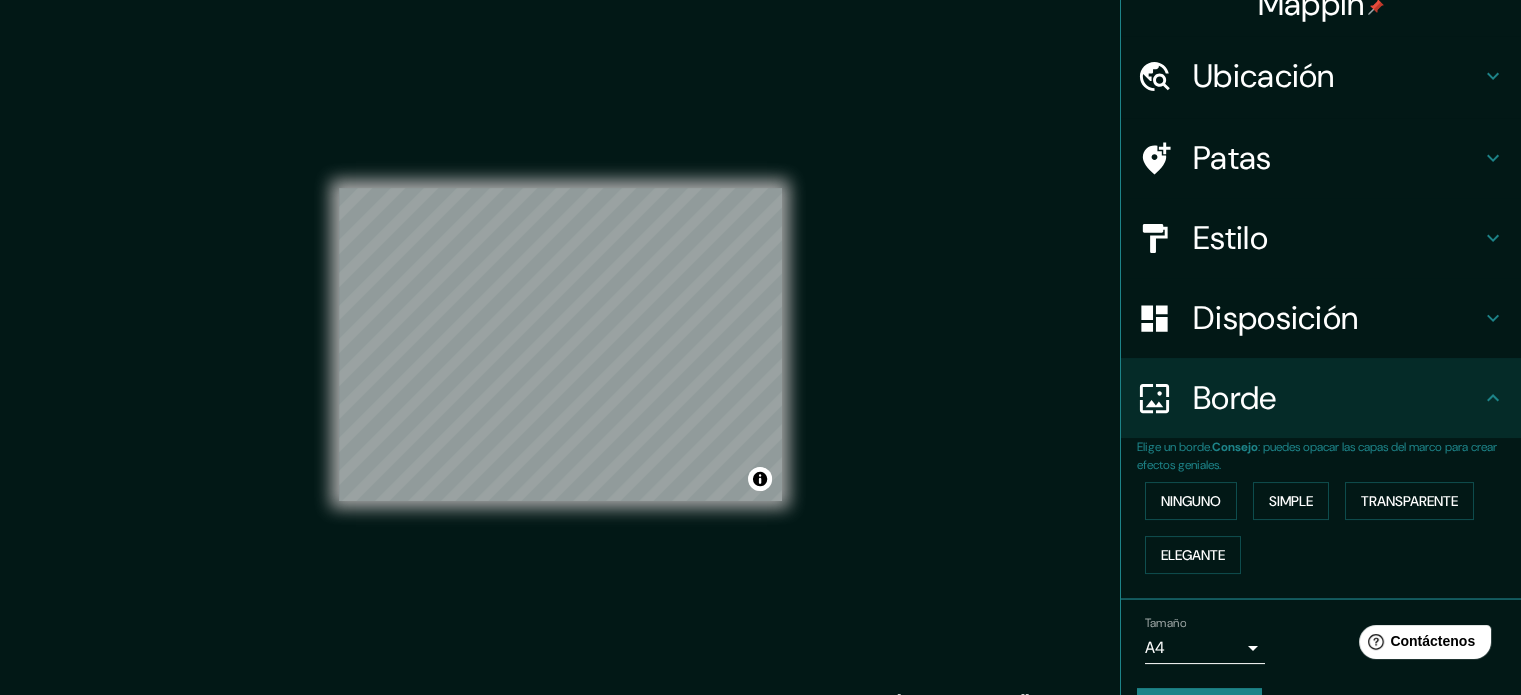 scroll, scrollTop: 80, scrollLeft: 0, axis: vertical 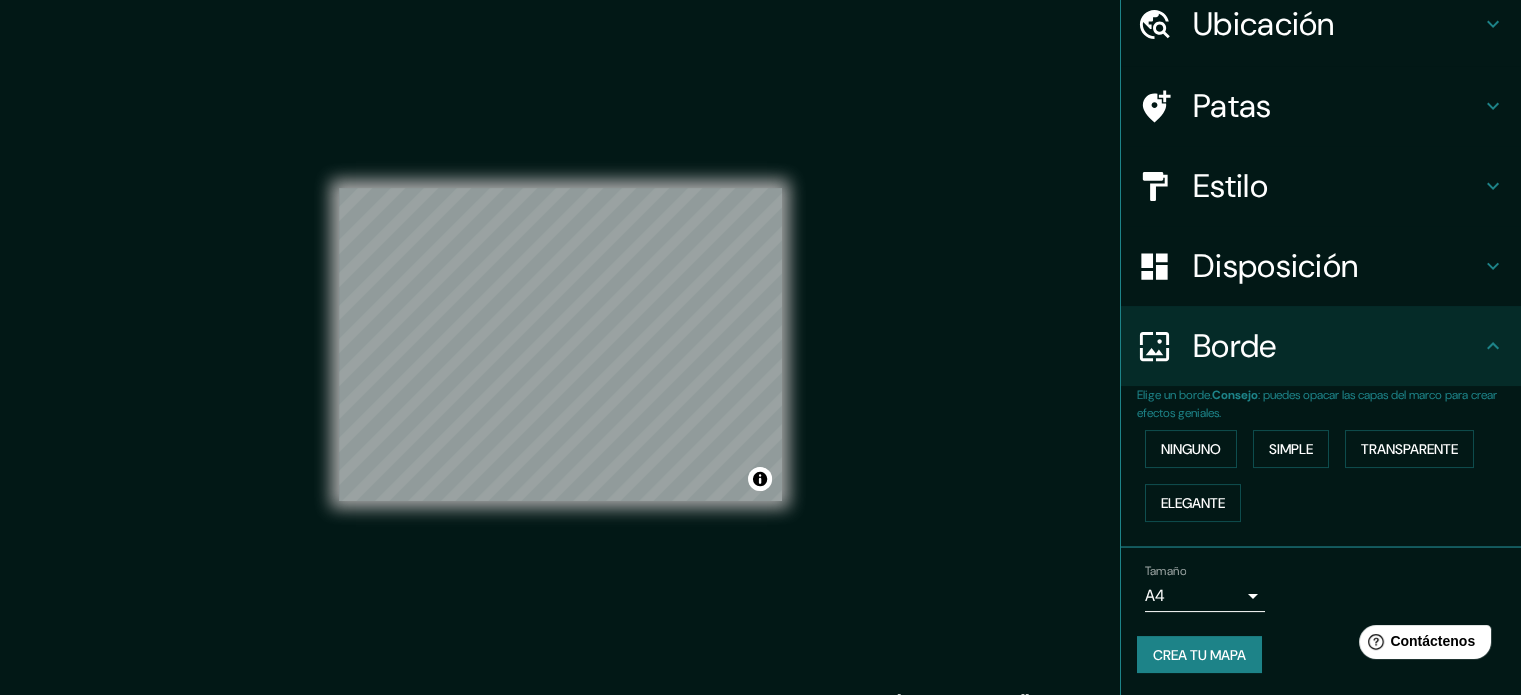 click on "Crea tu mapa" at bounding box center (1199, 655) 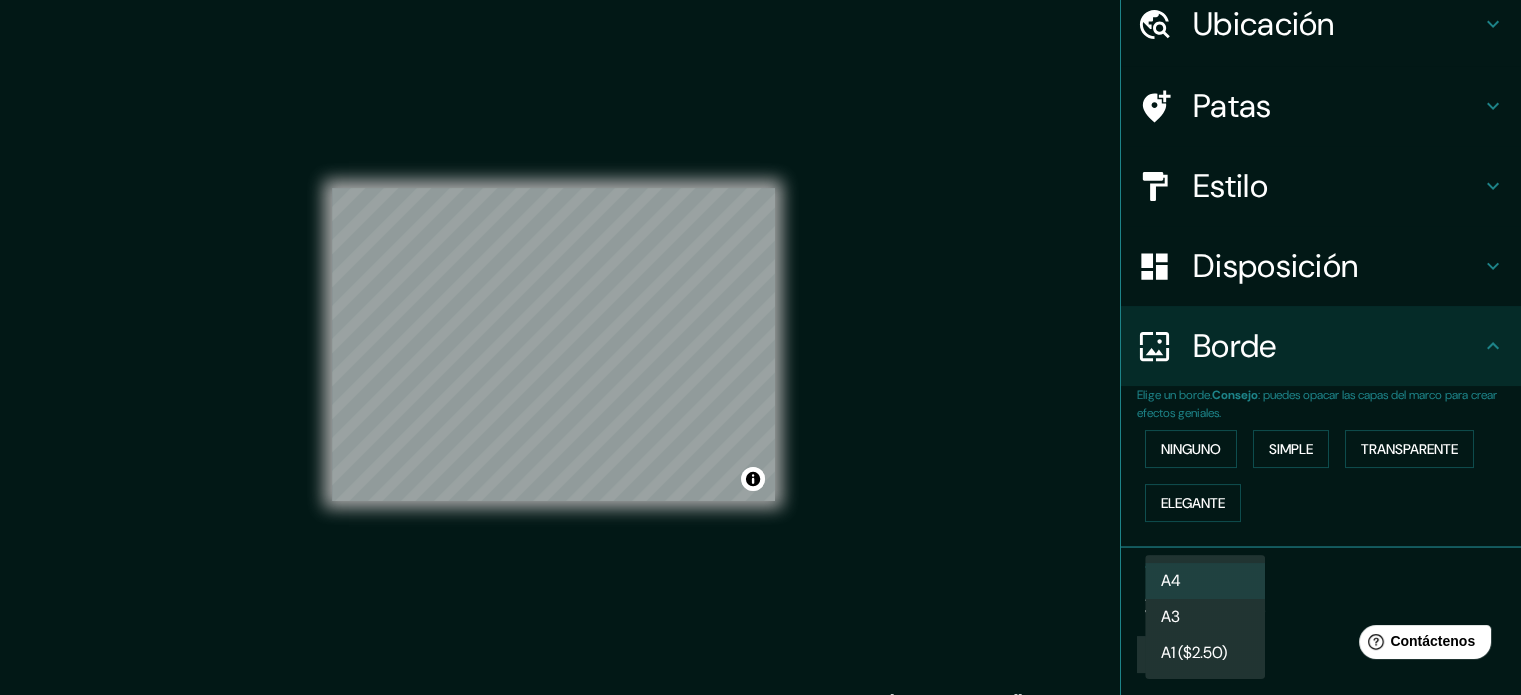 click on "Mappin Ubicación Cali, [PERSON_NAME][GEOGRAPHIC_DATA], [GEOGRAPHIC_DATA] Patas Estilo Disposición Borde Elige un borde.  Consejo  : puedes opacar las capas del marco para crear efectos geniales. Ninguno Simple Transparente Elegante Tamaño A4 single Crea tu mapa © Mapbox   © OpenStreetMap   Improve this map Si tiene algún problema, sugerencia o inquietud, envíe un correo electrónico a  [EMAIL_ADDRESS][DOMAIN_NAME]  .   . . Texto original Valora esta traducción Tu opinión servirá para ayudar a mejorar el Traductor de Google A4 A3 A1 ($2.50)" at bounding box center [760, 347] 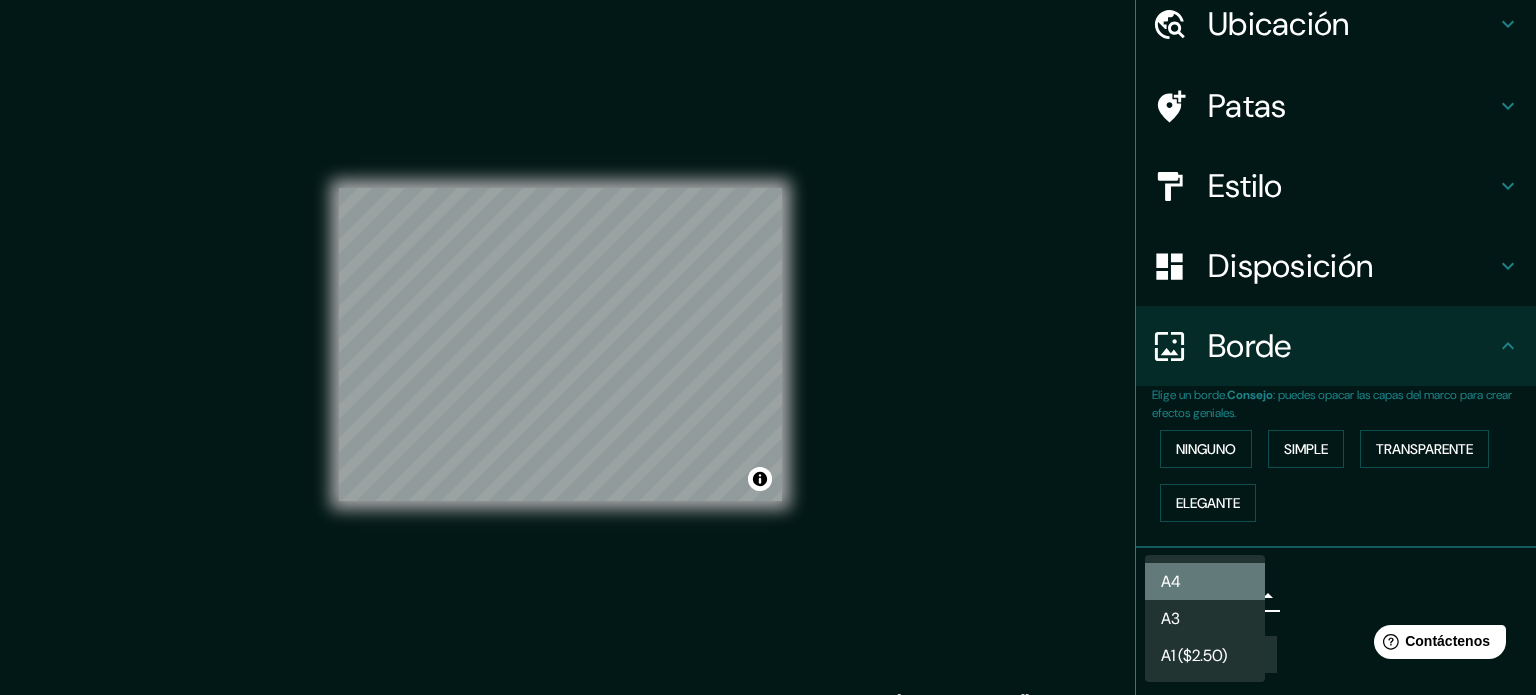 click on "A4" at bounding box center (1205, 581) 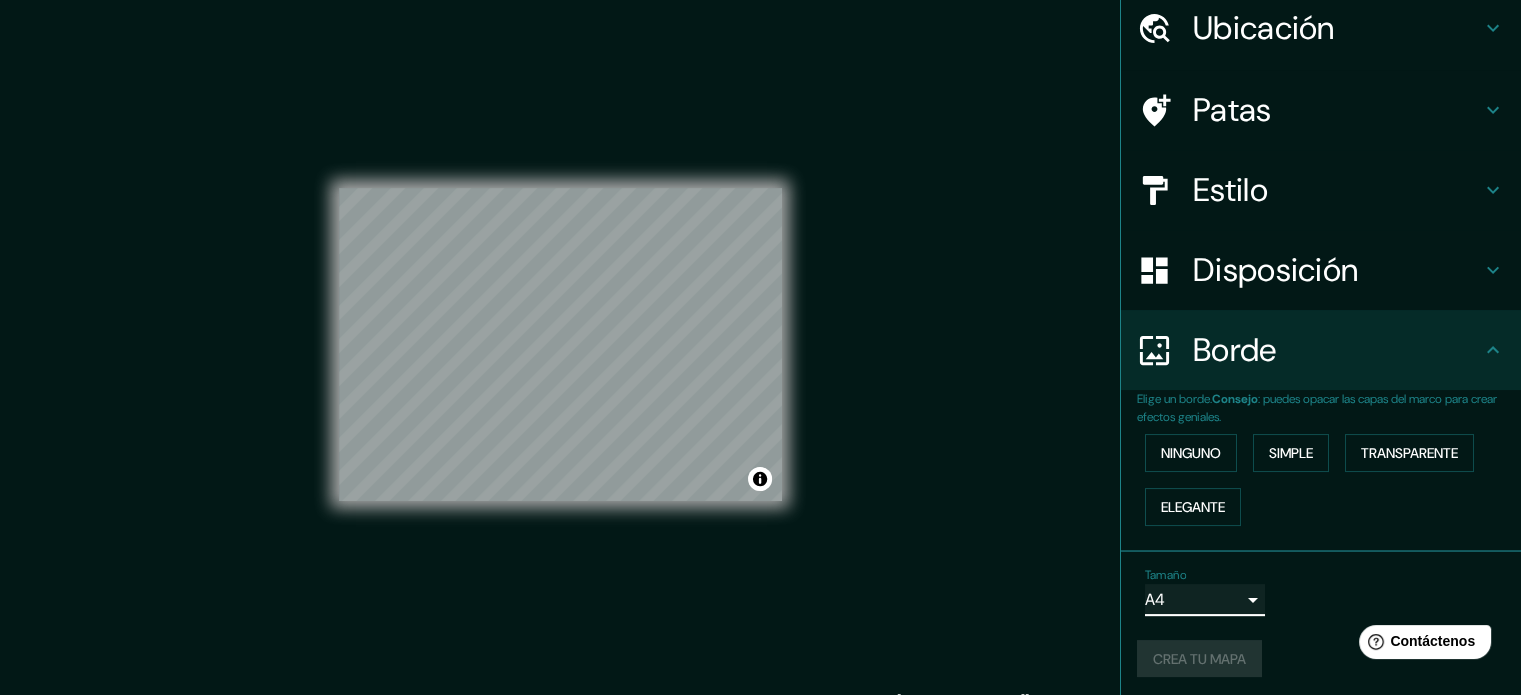 scroll, scrollTop: 80, scrollLeft: 0, axis: vertical 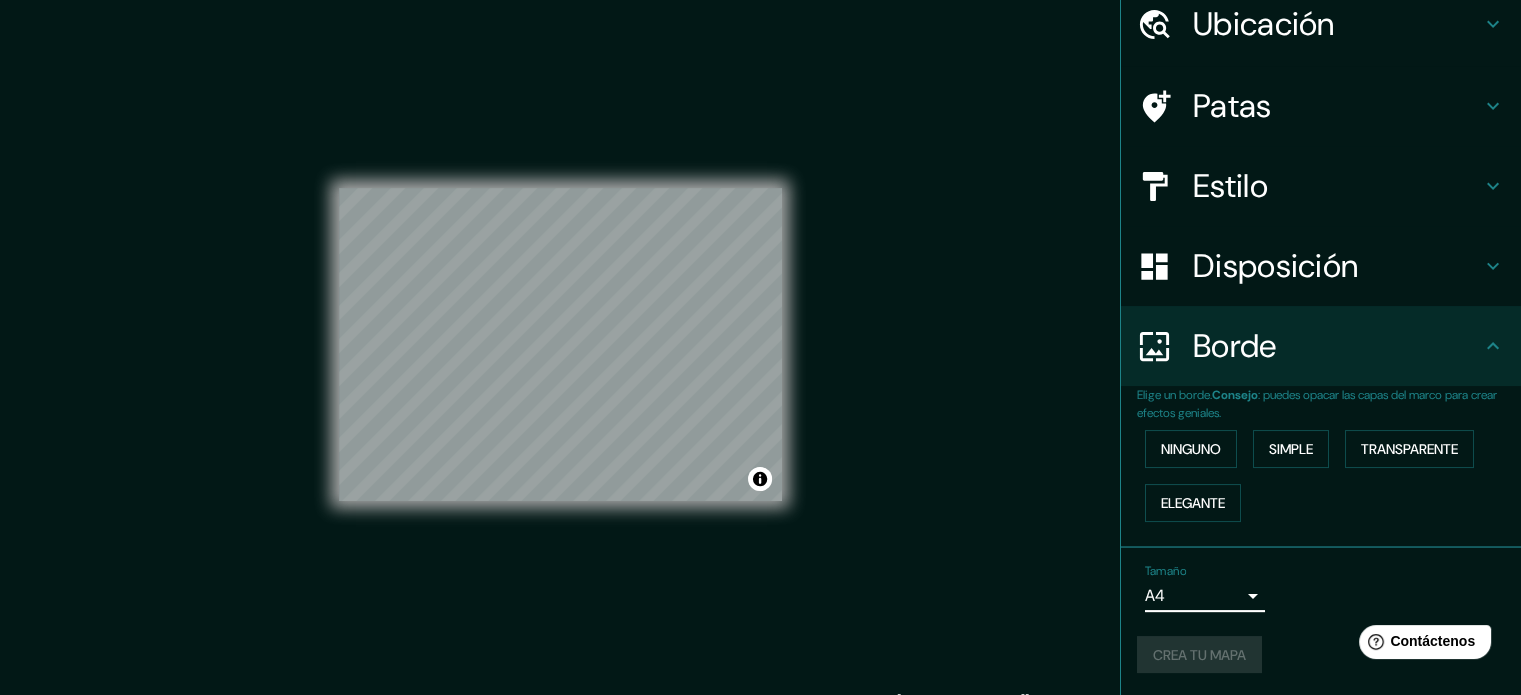 click on "Crea tu mapa" at bounding box center [1321, 655] 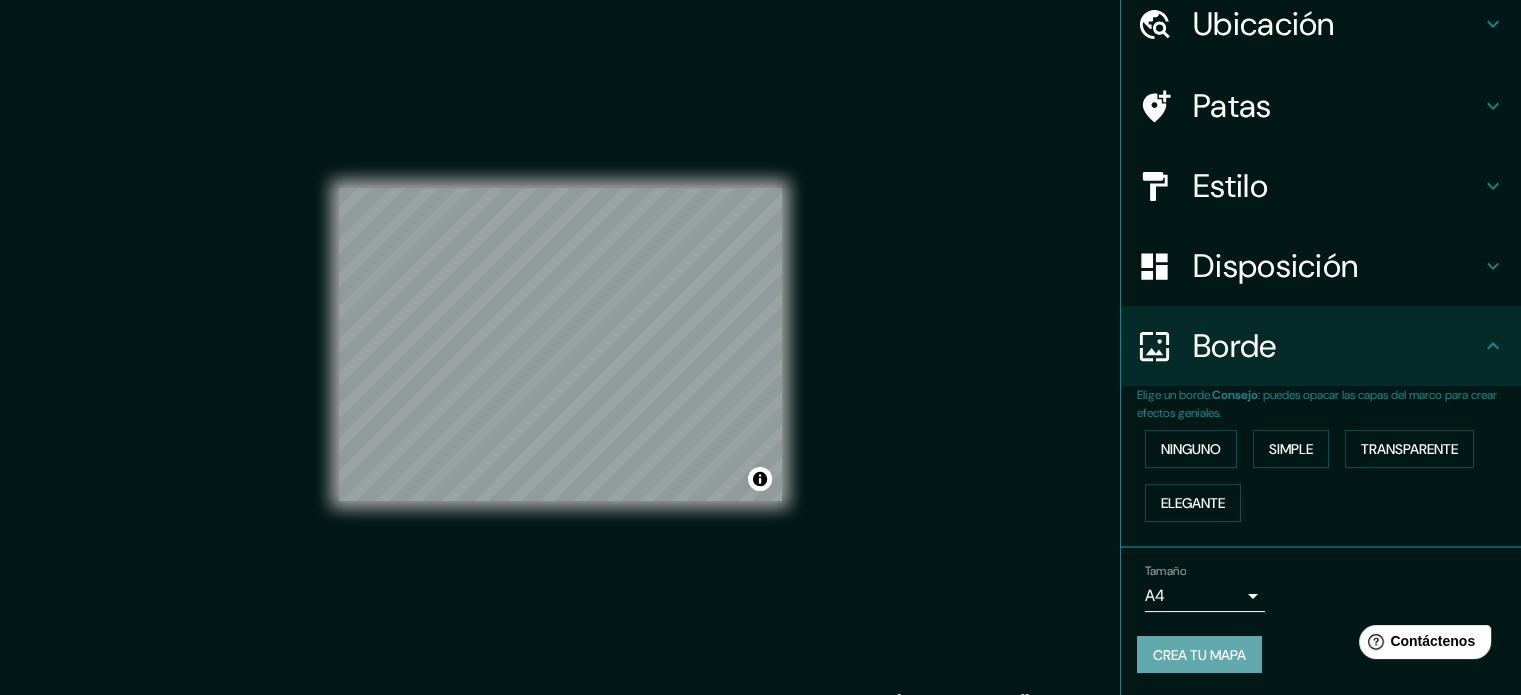 click on "Crea tu mapa" at bounding box center [1199, 655] 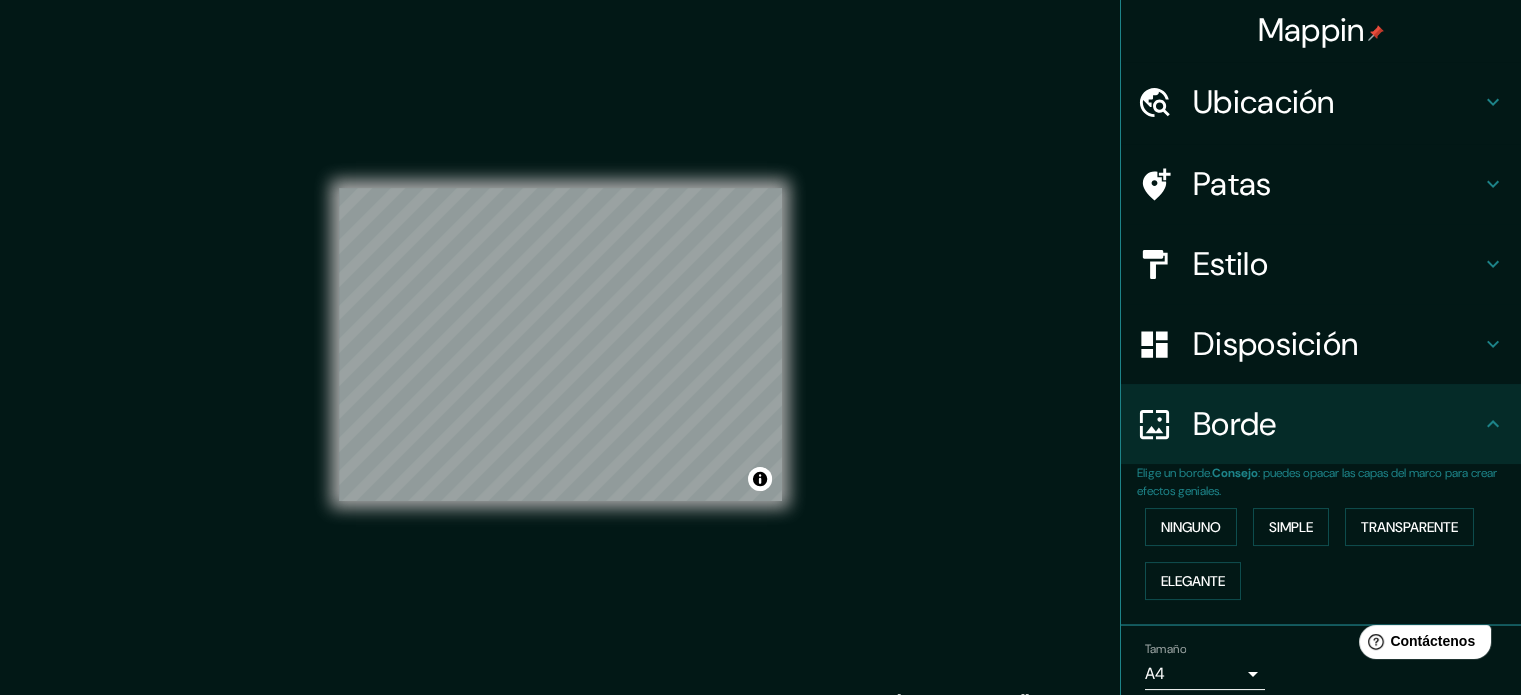 scroll, scrollTop: 0, scrollLeft: 0, axis: both 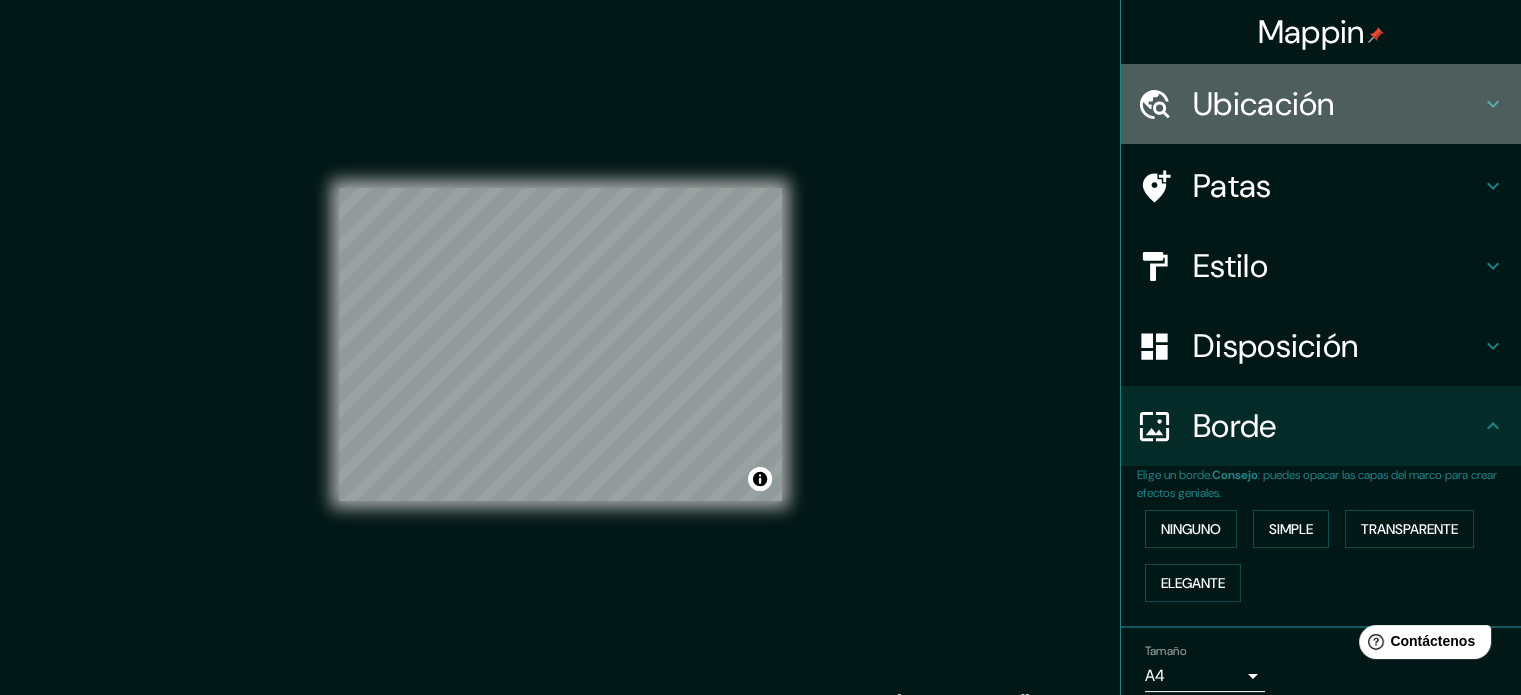click 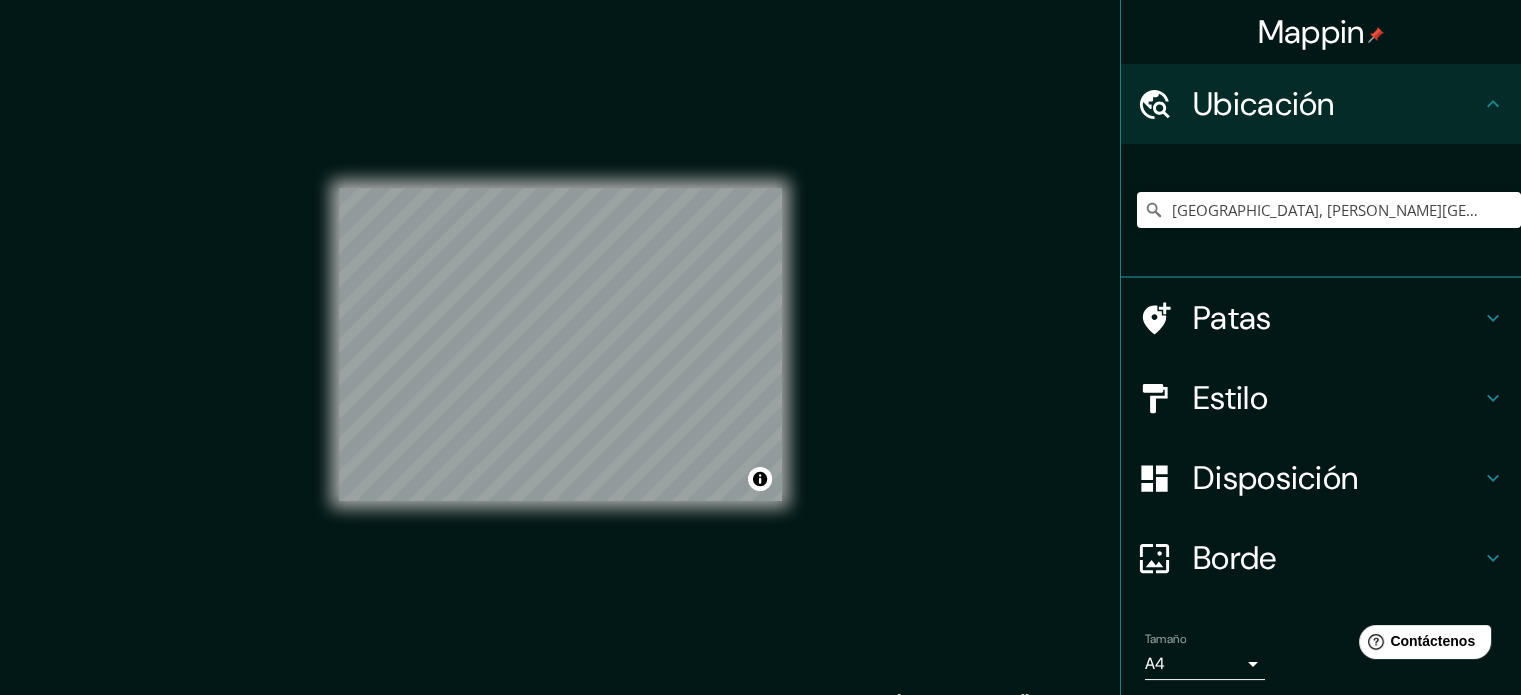 click 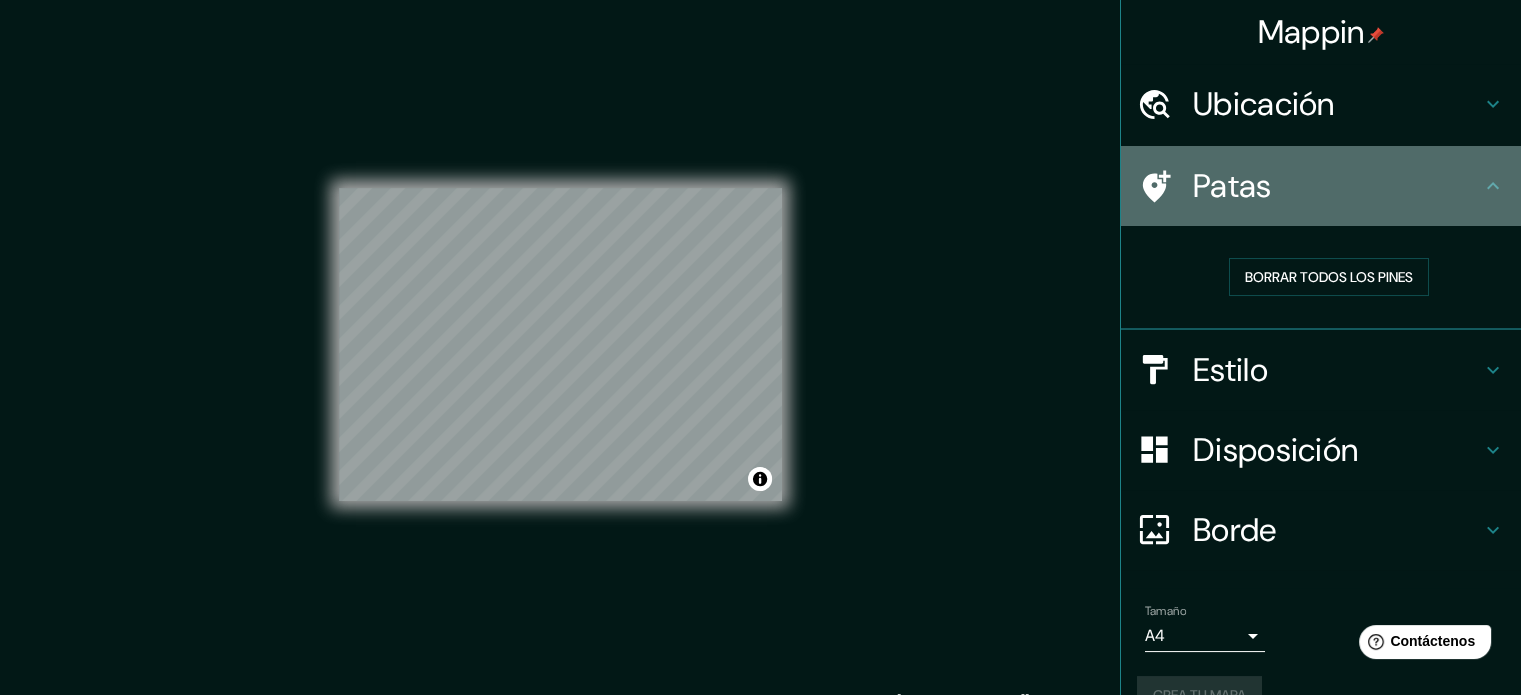 click 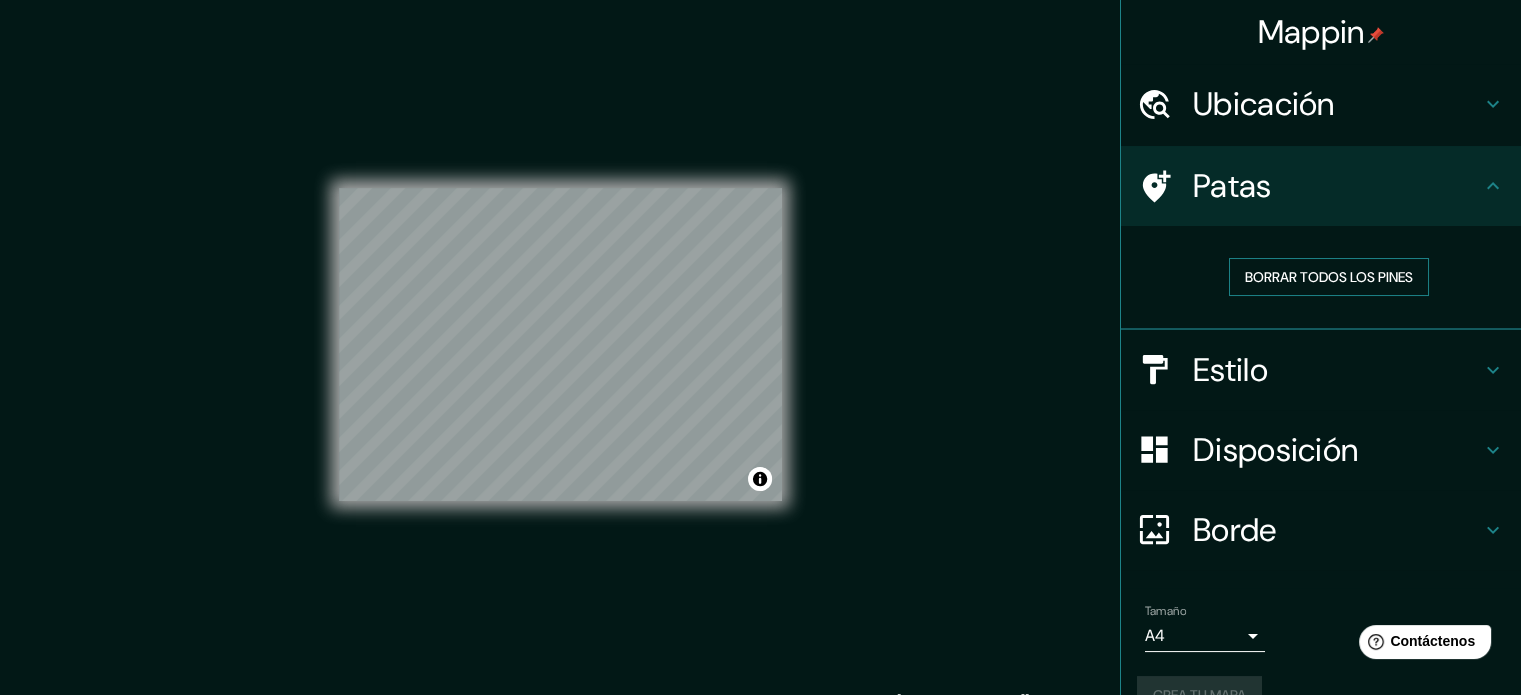 click on "Borrar todos los pines" at bounding box center (1329, 277) 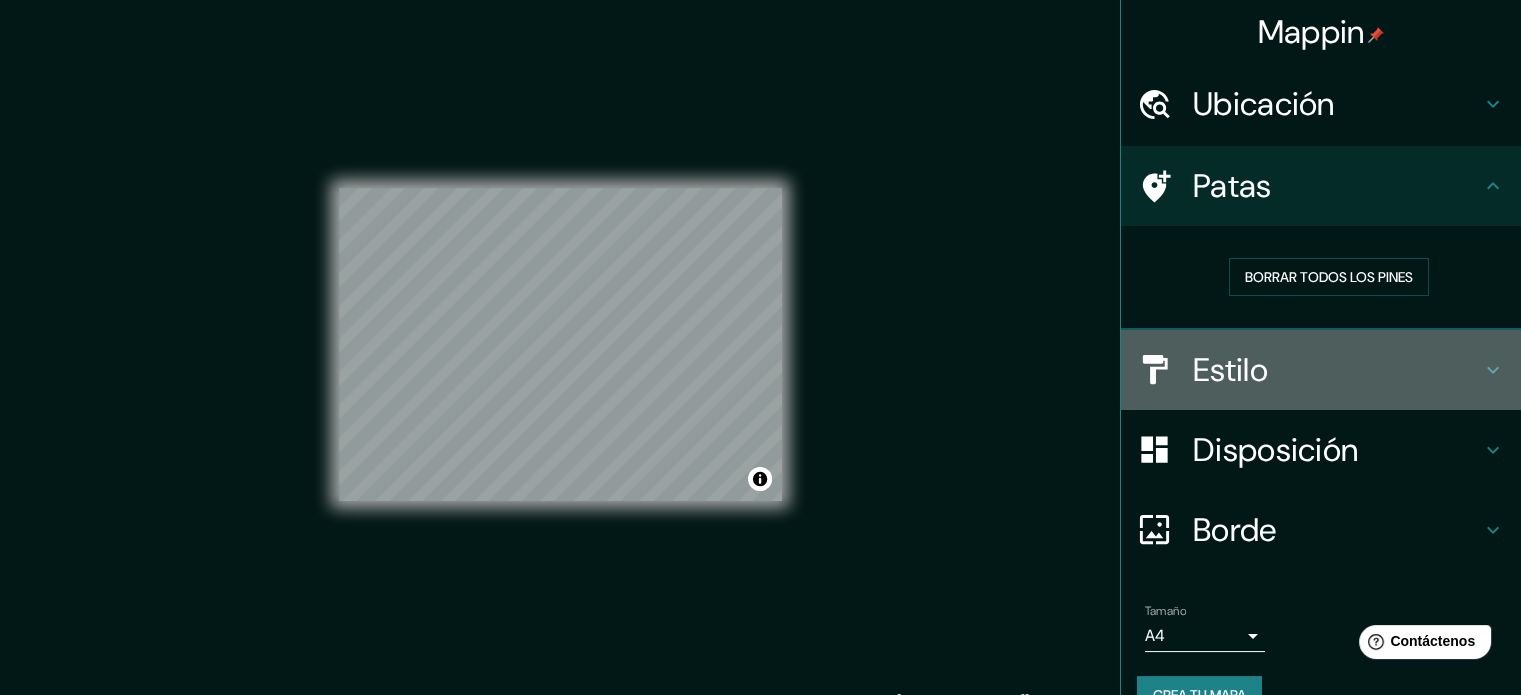 click on "Estilo" at bounding box center [1337, 370] 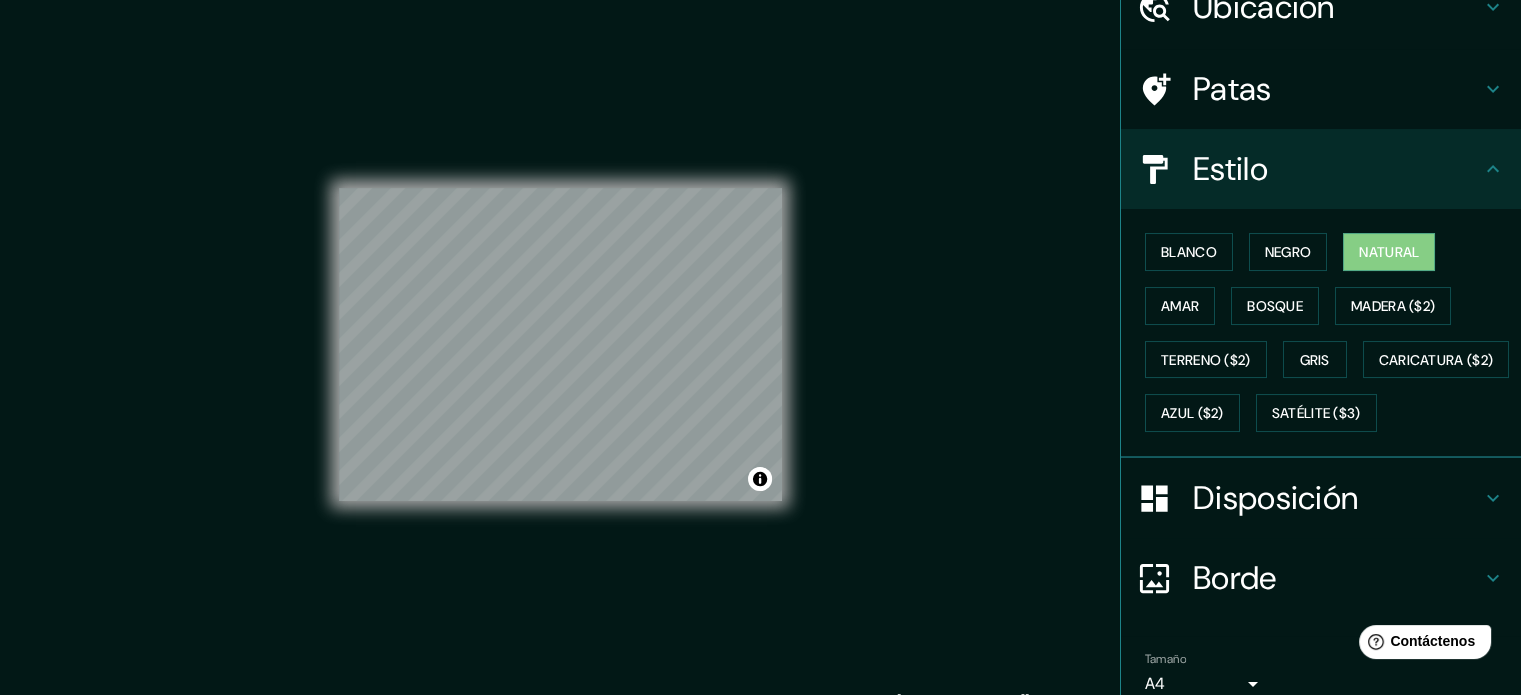 scroll, scrollTop: 100, scrollLeft: 0, axis: vertical 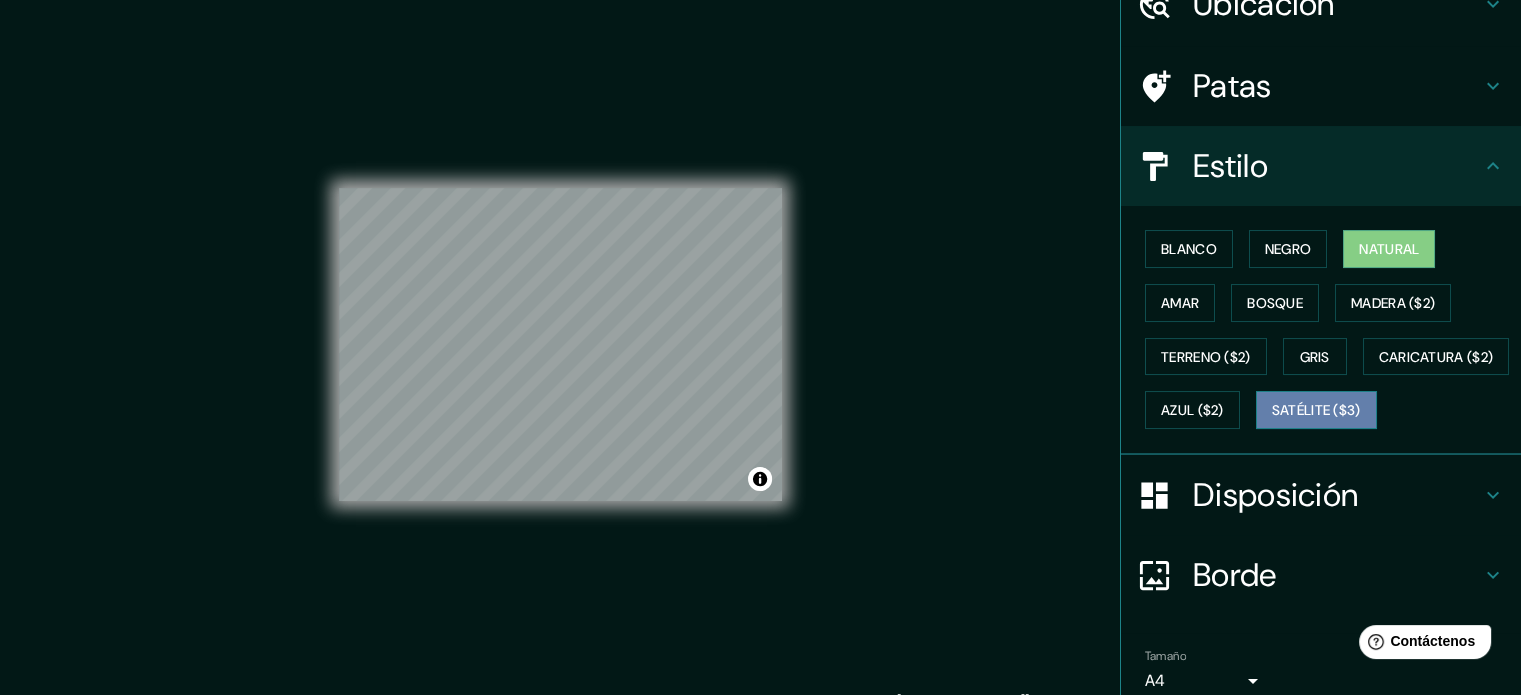 click on "Satélite ($3)" at bounding box center (1316, 410) 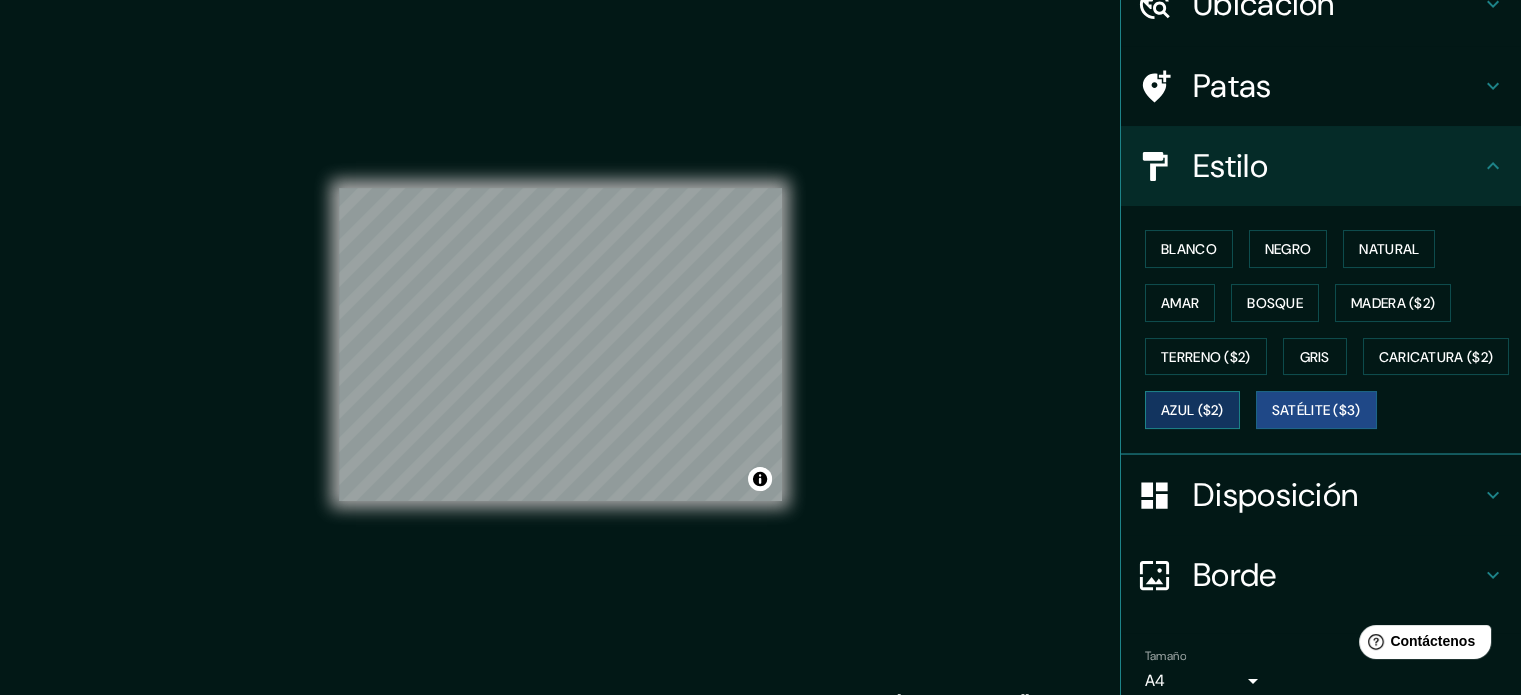 click on "Azul ($2)" at bounding box center (1192, 411) 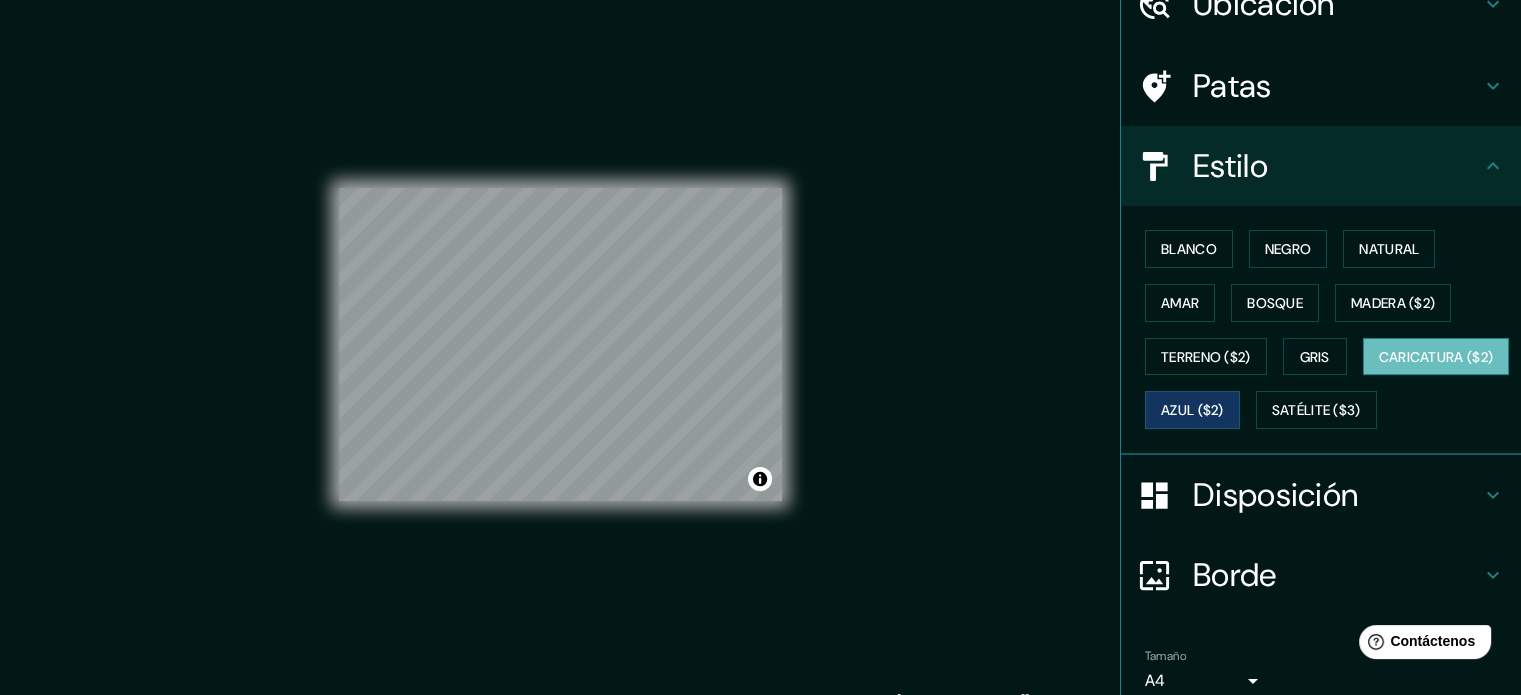 click on "Caricatura ($2)" at bounding box center (1436, 357) 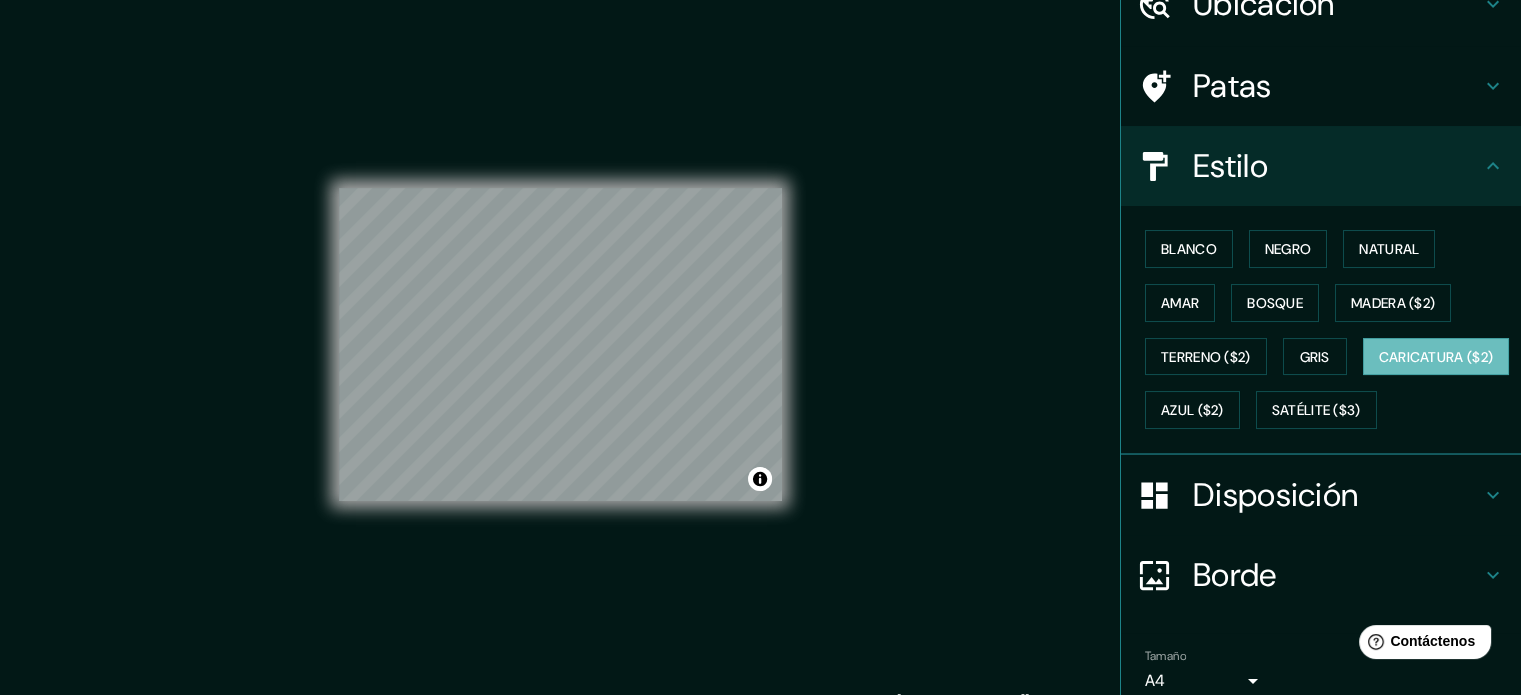 click on "Blanco Negro Natural Amar Bosque Madera ($2) Terreno ($2) Gris Caricatura ($2) Azul ($2) Satélite ($3)" at bounding box center (1329, 329) 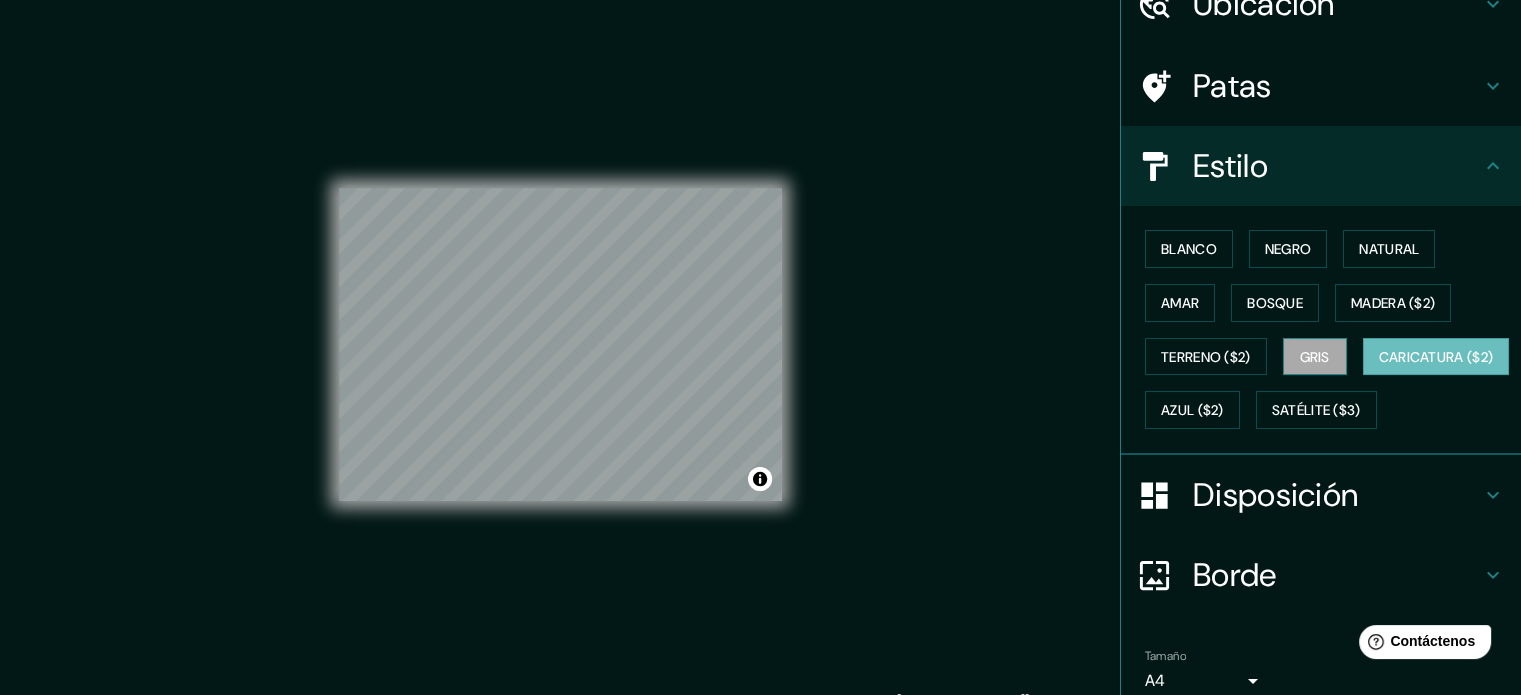 click on "Gris" at bounding box center [1315, 357] 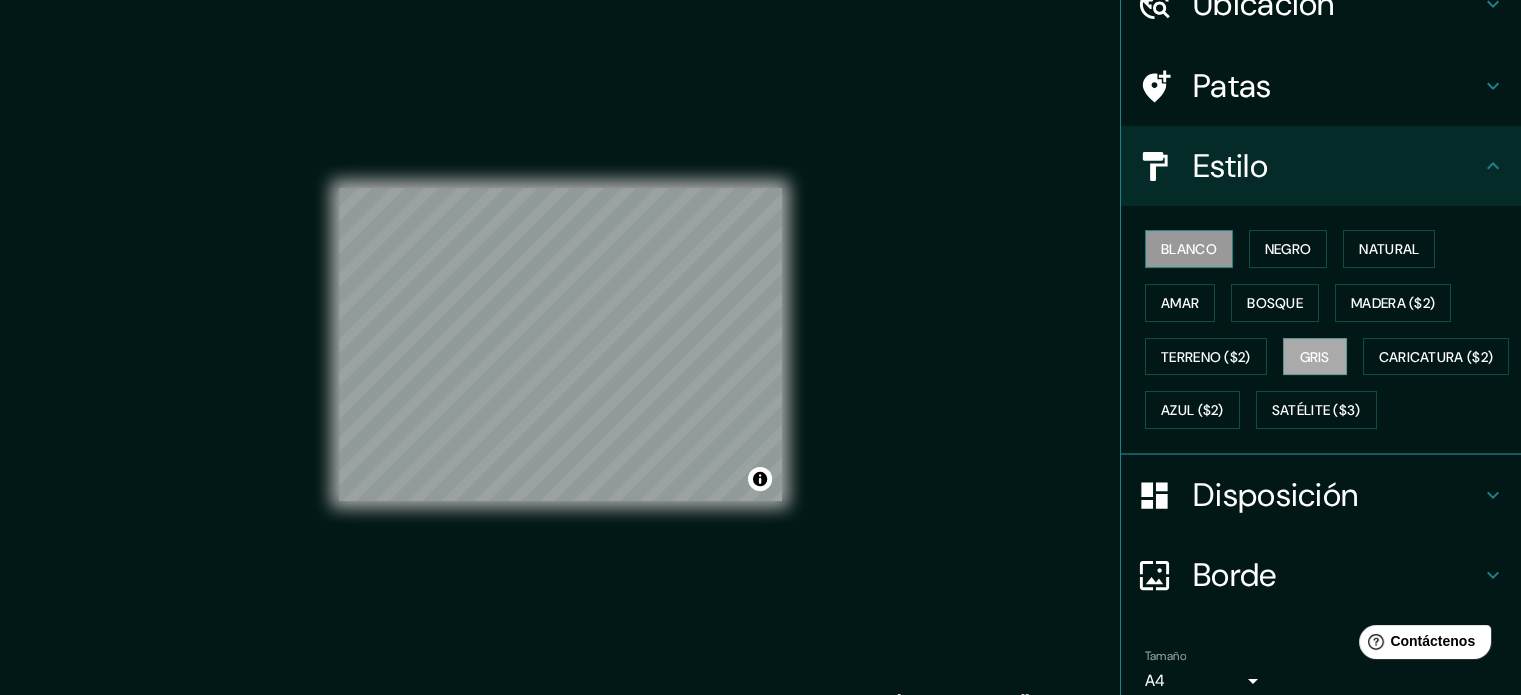 click on "Blanco" at bounding box center [1189, 249] 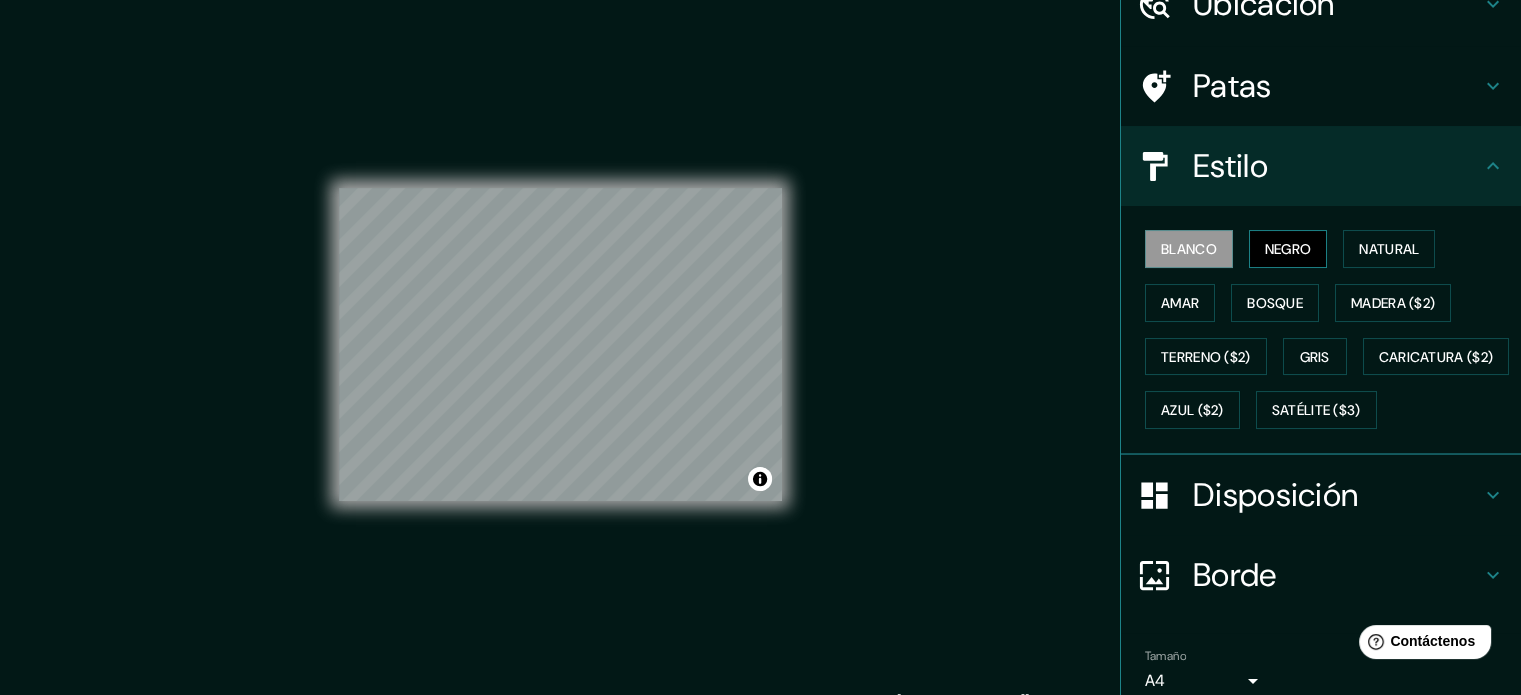 click on "Negro" at bounding box center [1288, 249] 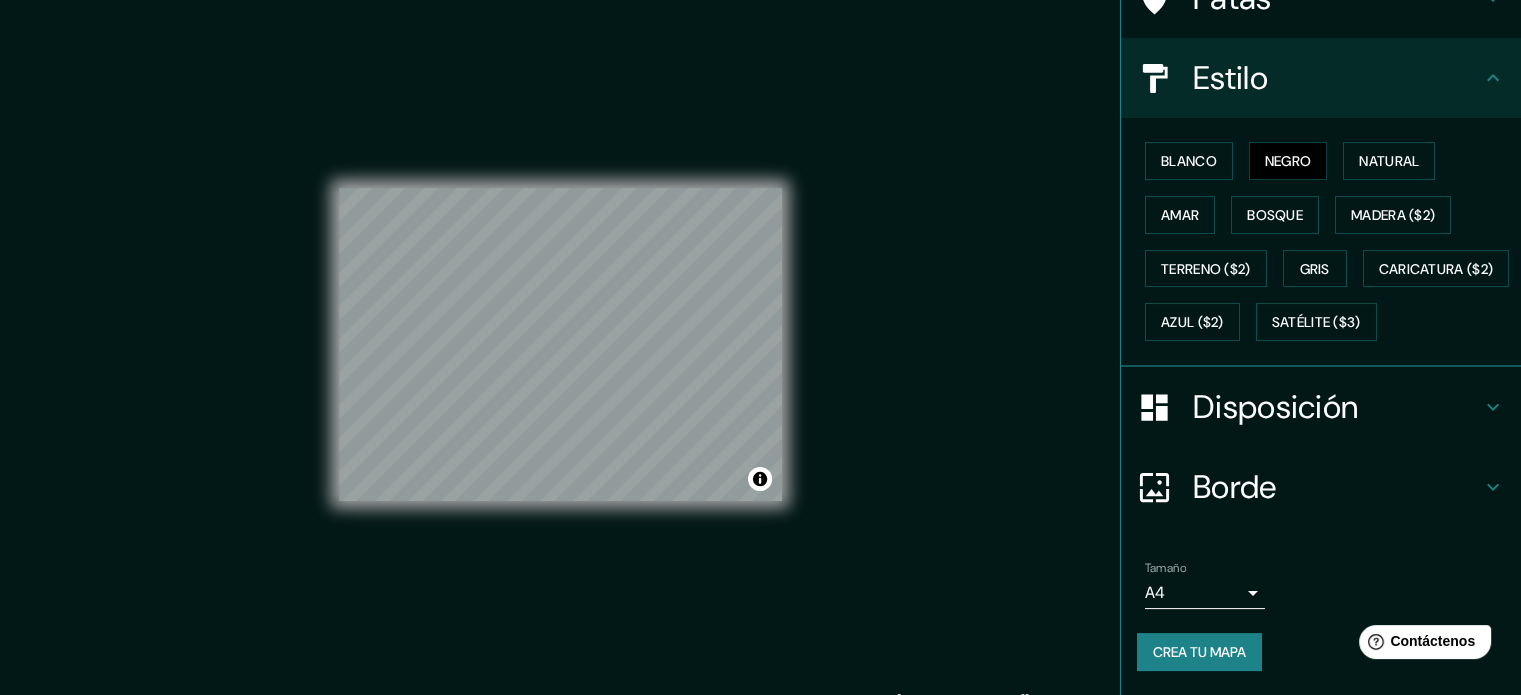 scroll, scrollTop: 236, scrollLeft: 0, axis: vertical 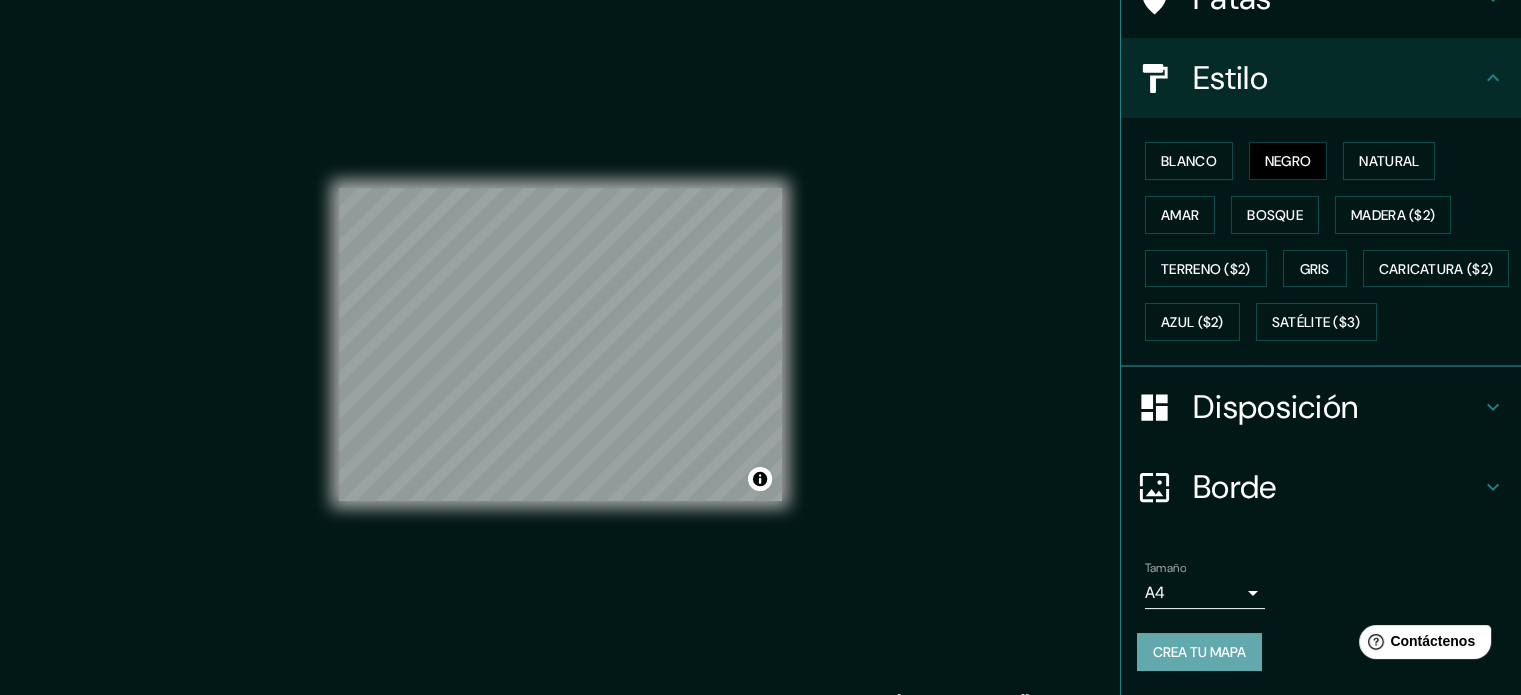 click on "Crea tu mapa" at bounding box center [1199, 652] 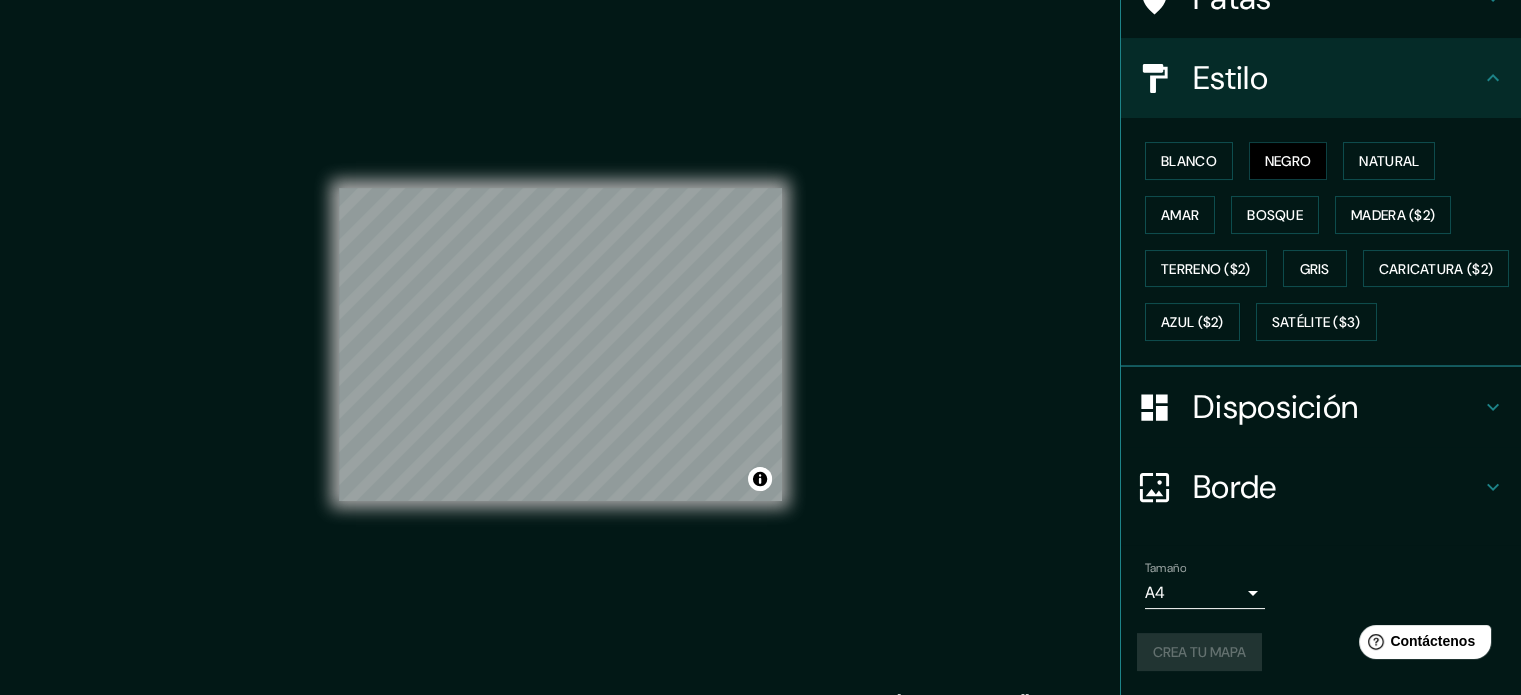 click on "Crea tu mapa" at bounding box center (1321, 652) 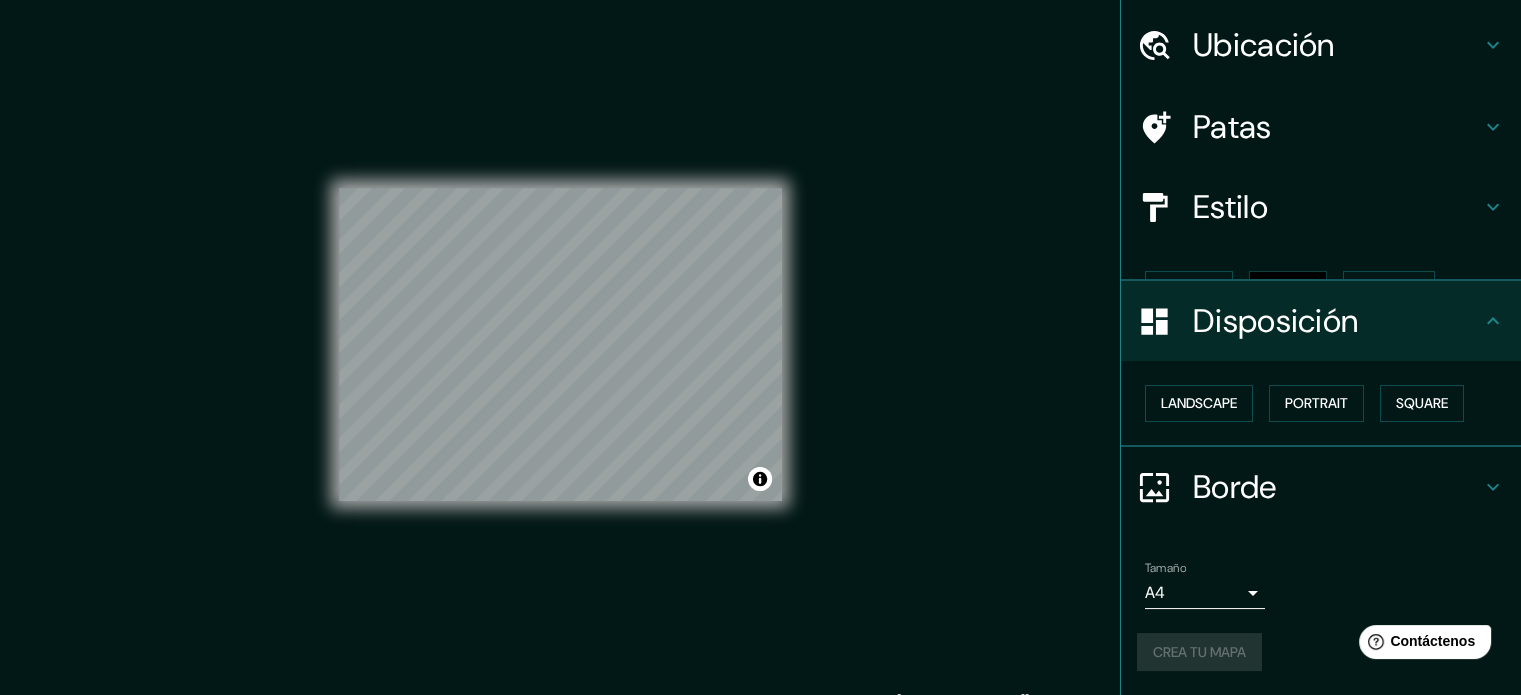 scroll, scrollTop: 24, scrollLeft: 0, axis: vertical 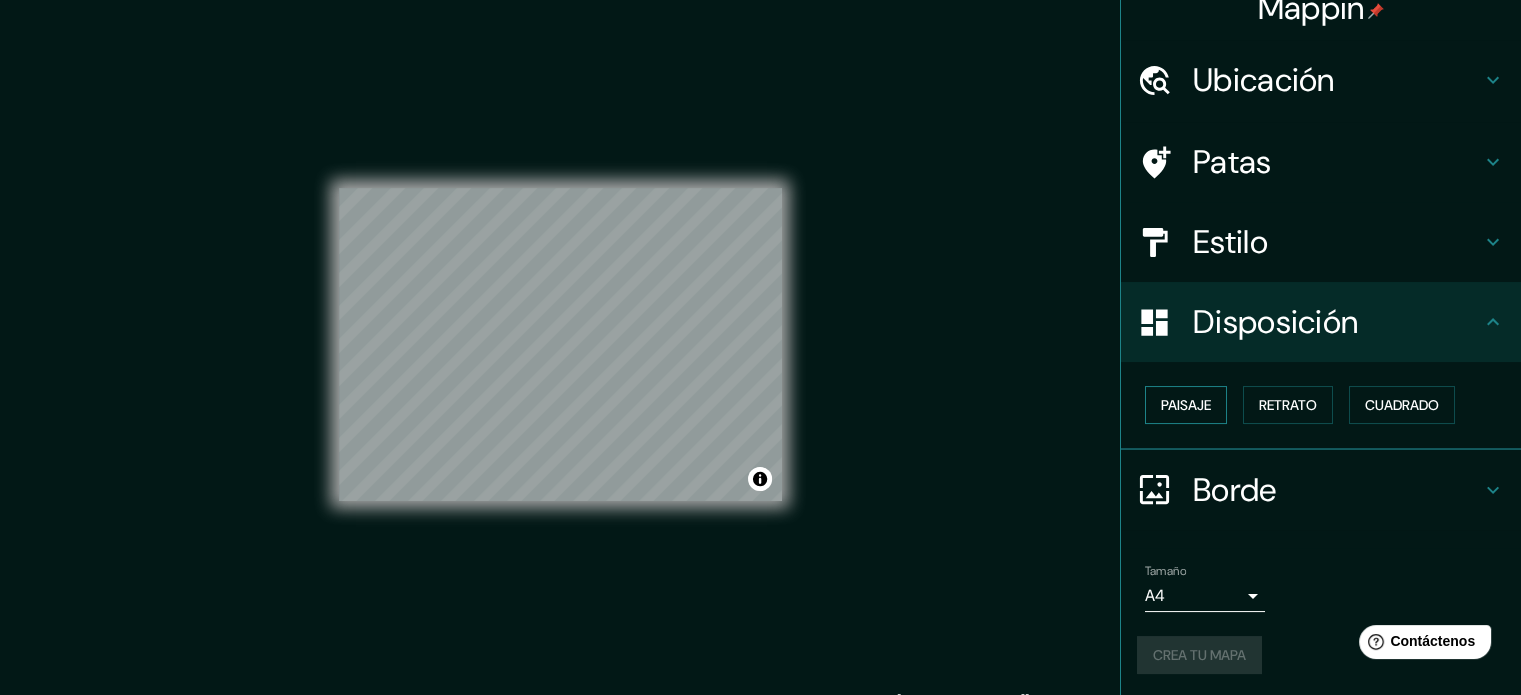 click on "Paisaje" at bounding box center [1186, 405] 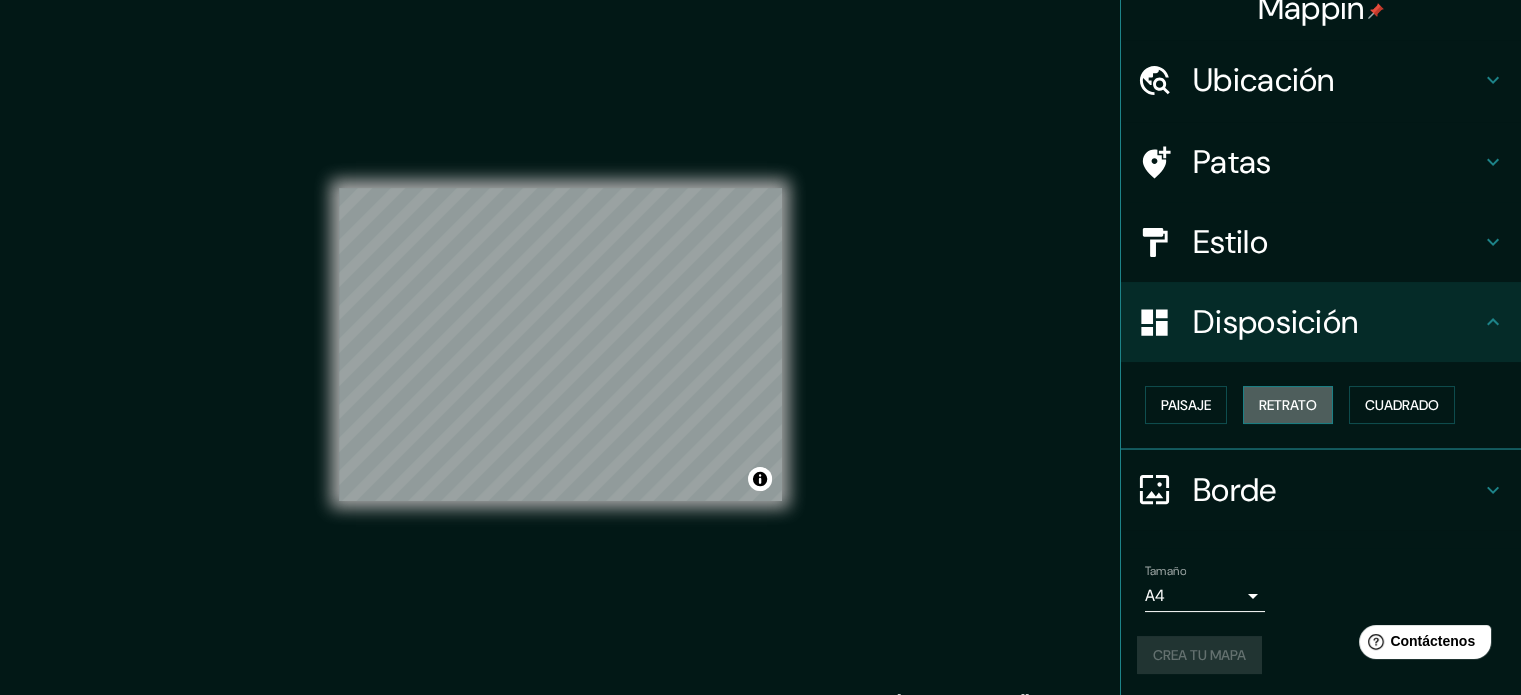 click on "Retrato" at bounding box center (1288, 405) 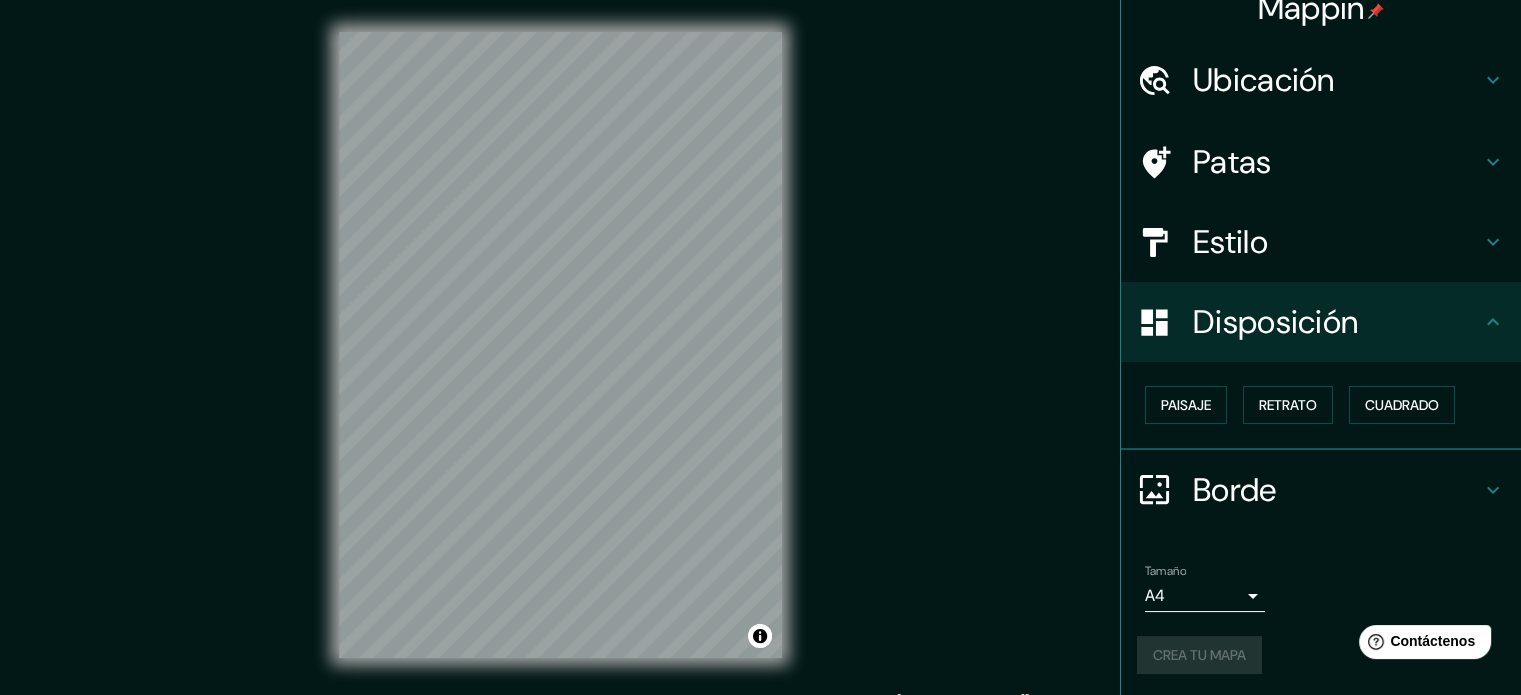 click on "Mappin Ubicación Cali, [PERSON_NAME][GEOGRAPHIC_DATA], [GEOGRAPHIC_DATA] Patas Estilo Disposición Paisaje Retrato Cuadrado Borde Elige un borde.  Consejo  : puedes opacar las capas del marco para crear efectos geniales. Ninguno Simple Transparente Elegante Tamaño A4 single Crea tu mapa © Mapbox   © OpenStreetMap   Improve this map Si tiene algún problema, sugerencia o inquietud, envíe un correo electrónico a  [EMAIL_ADDRESS][DOMAIN_NAME]  .   . ." at bounding box center (760, 361) 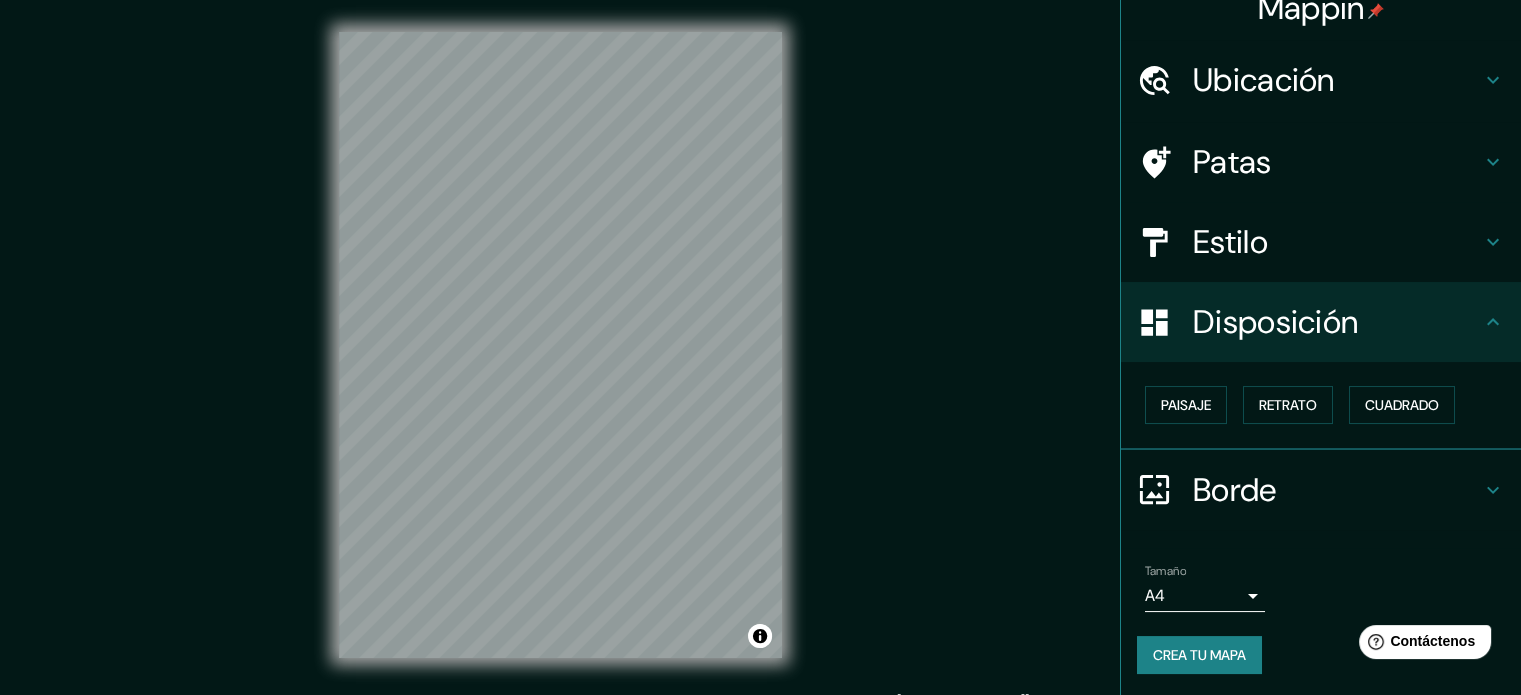 scroll, scrollTop: 0, scrollLeft: 0, axis: both 